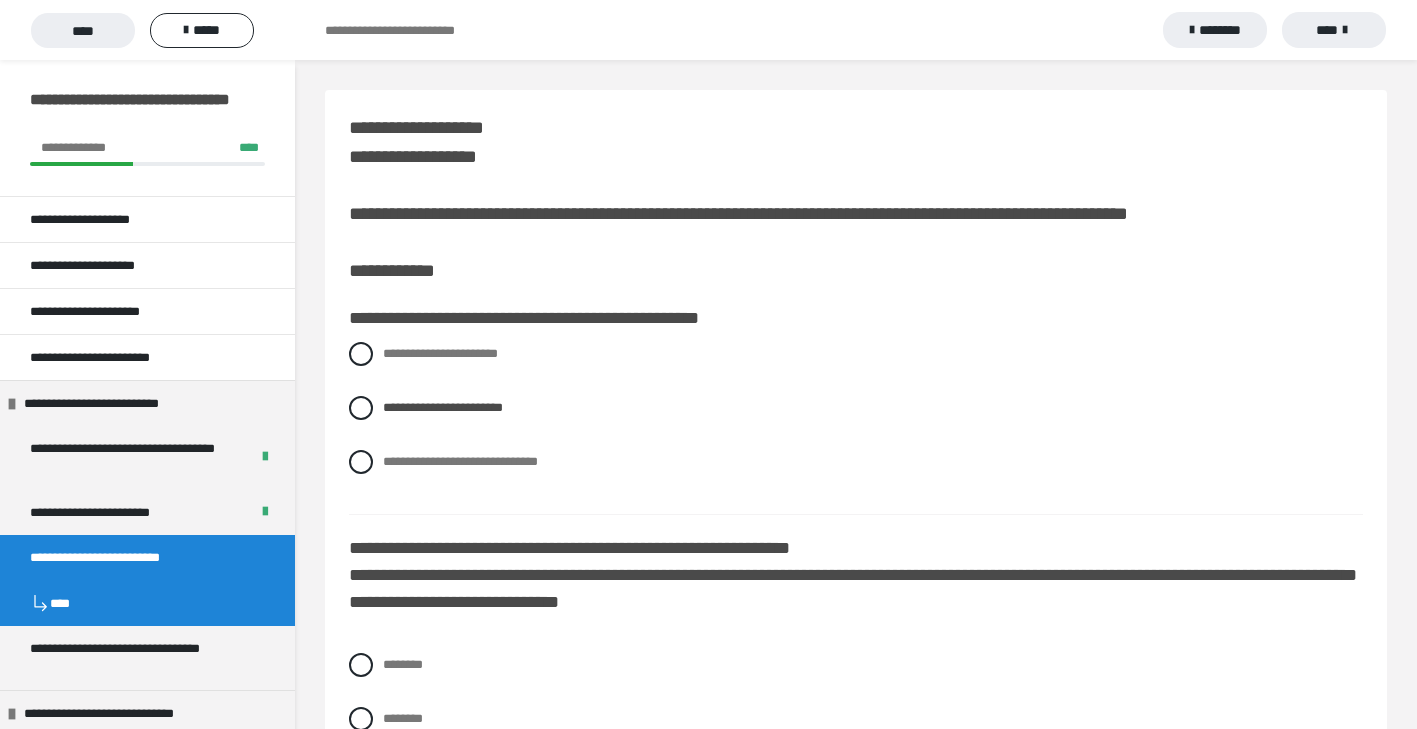scroll, scrollTop: 283, scrollLeft: 0, axis: vertical 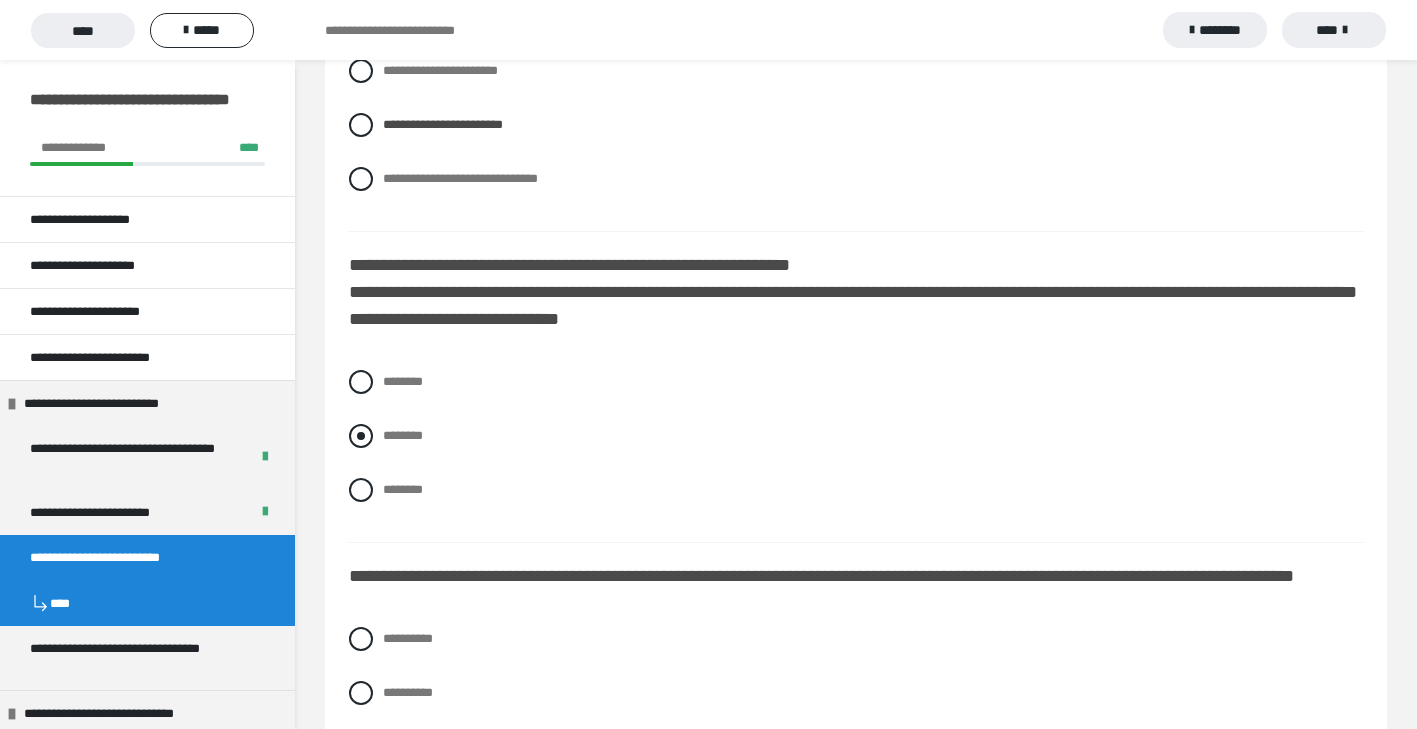 click at bounding box center [361, 436] 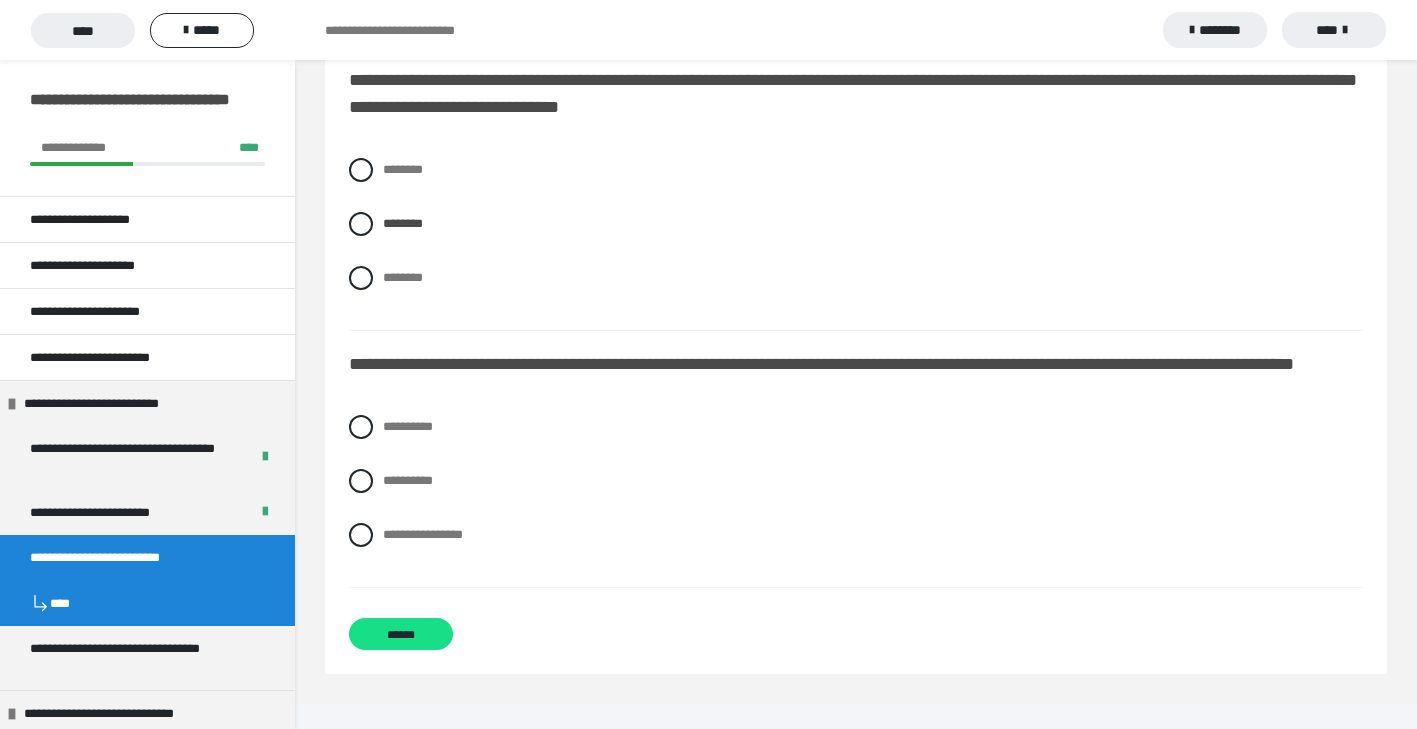 scroll, scrollTop: 495, scrollLeft: 0, axis: vertical 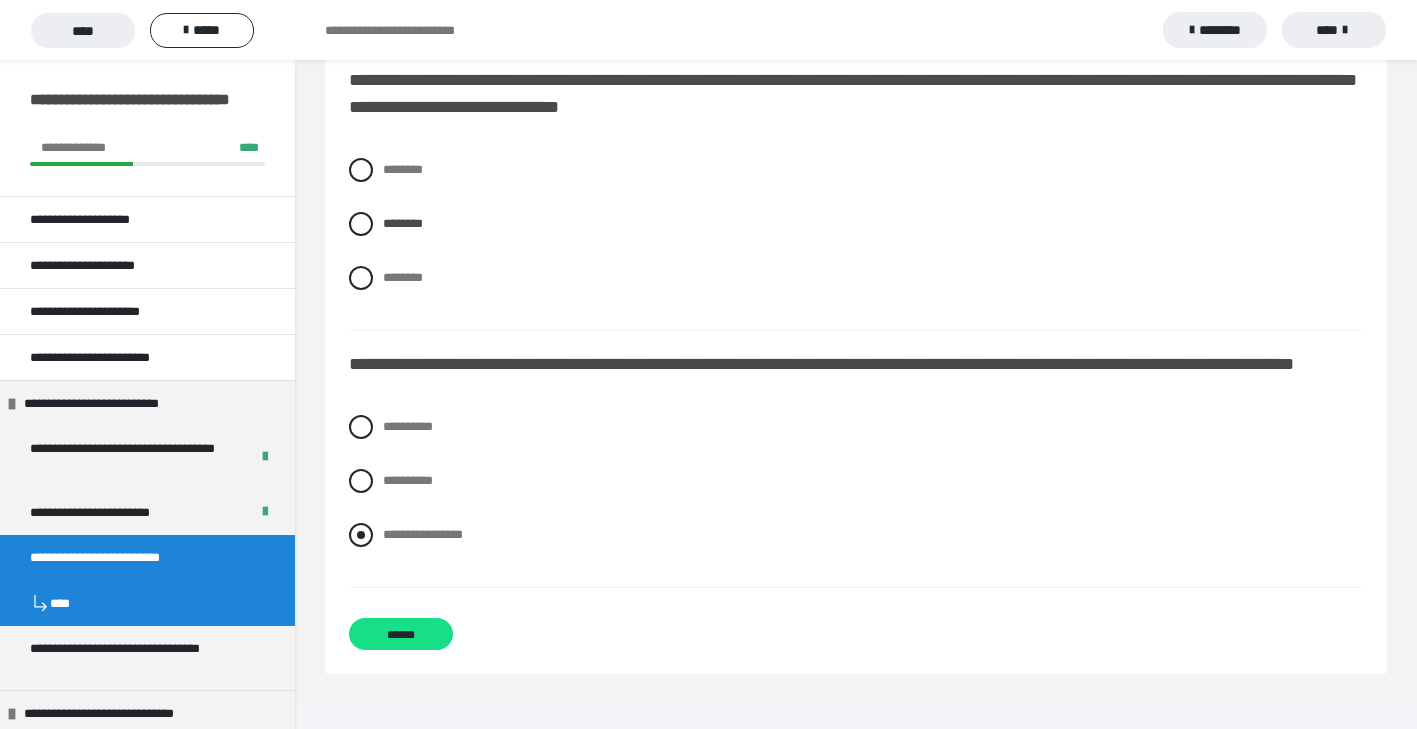 click at bounding box center [361, 535] 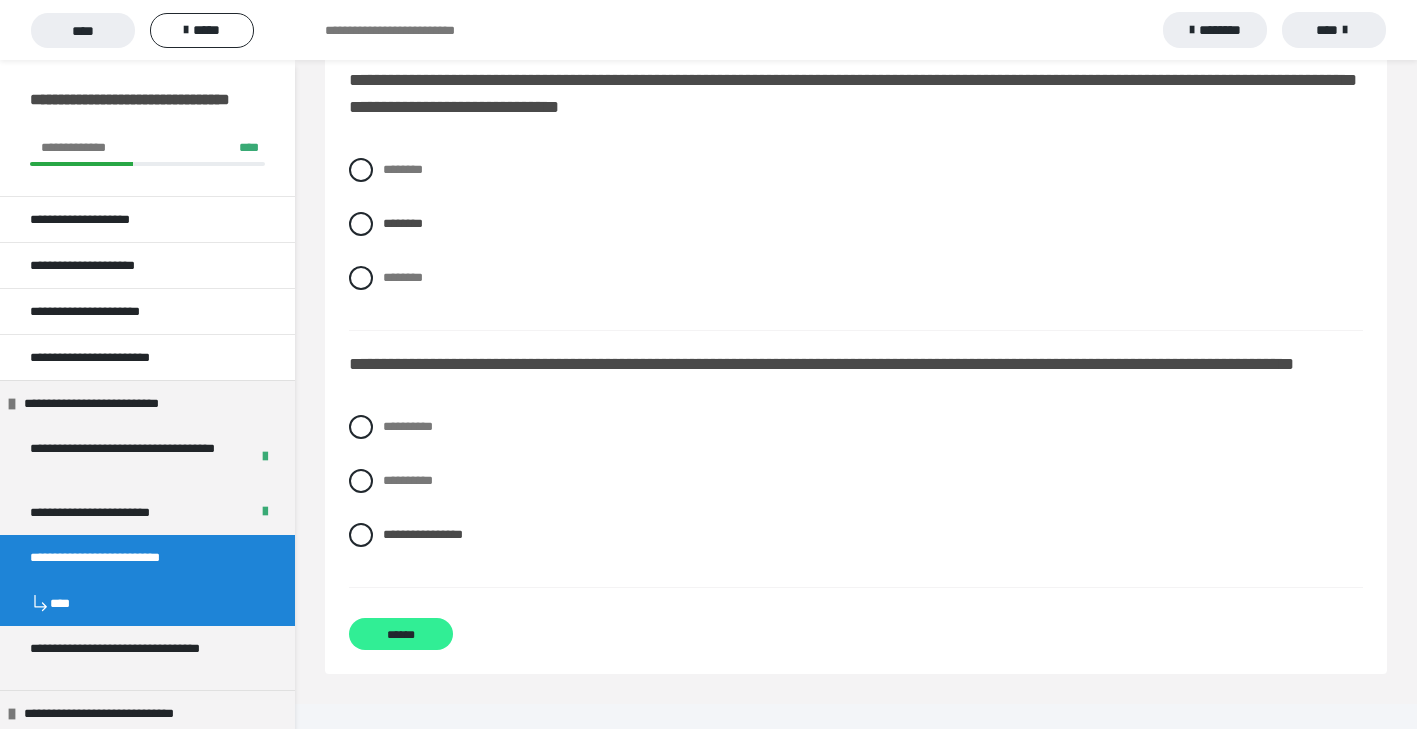 click on "******" at bounding box center [401, 634] 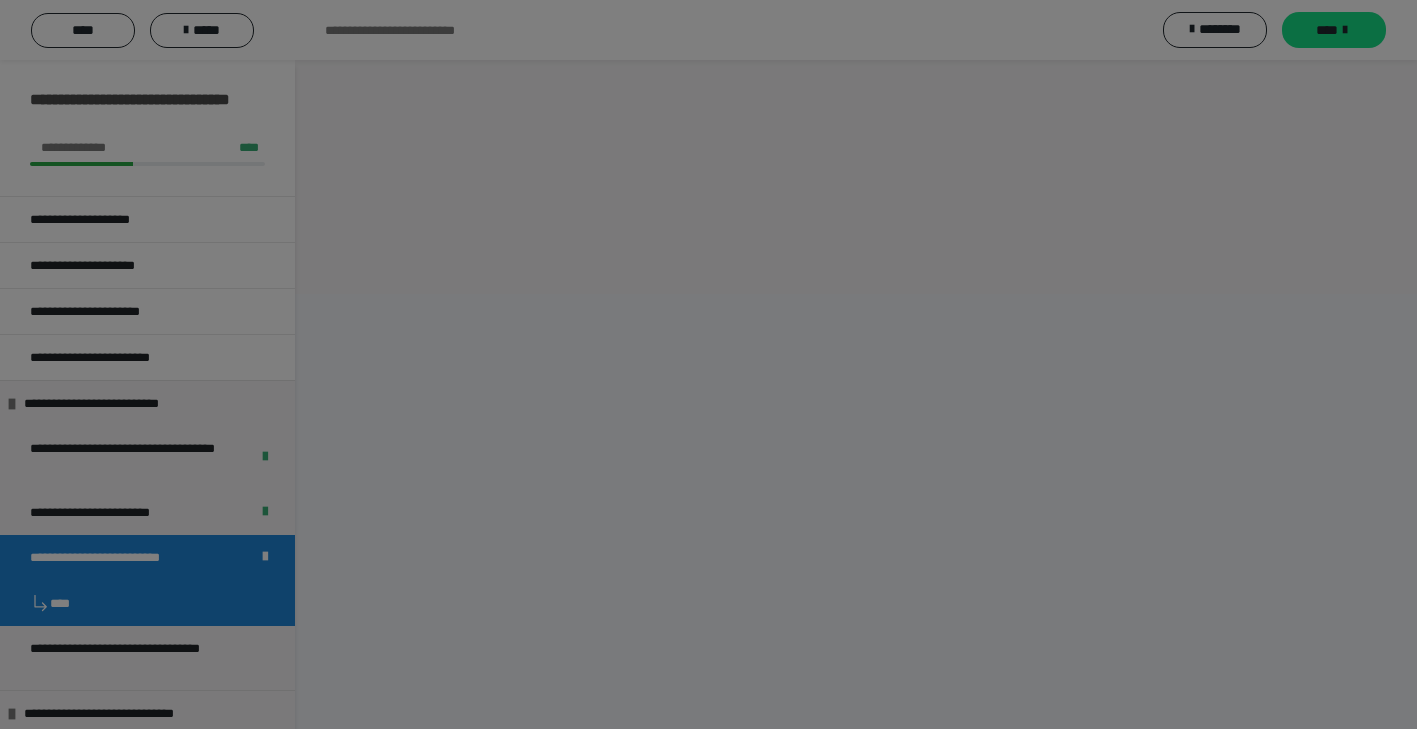 scroll, scrollTop: 60, scrollLeft: 0, axis: vertical 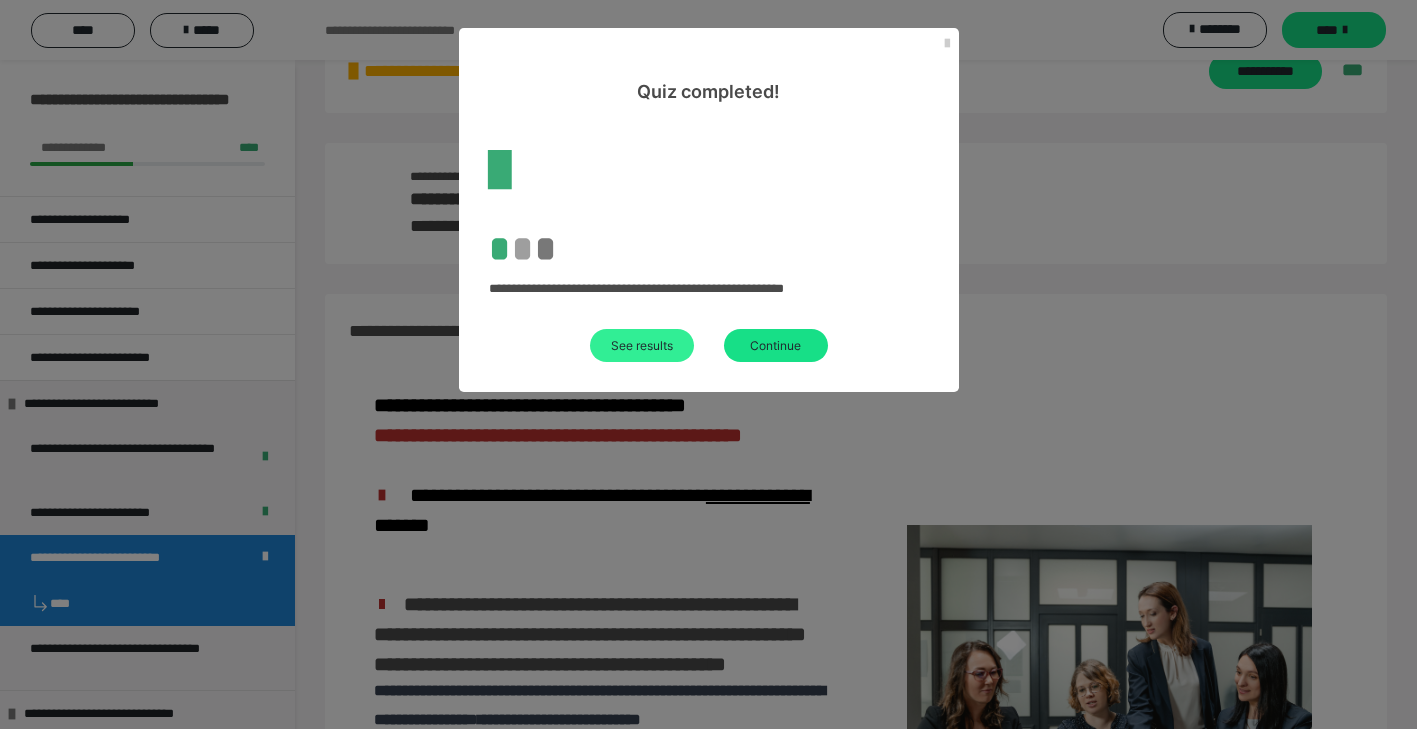click on "See results" at bounding box center (642, 345) 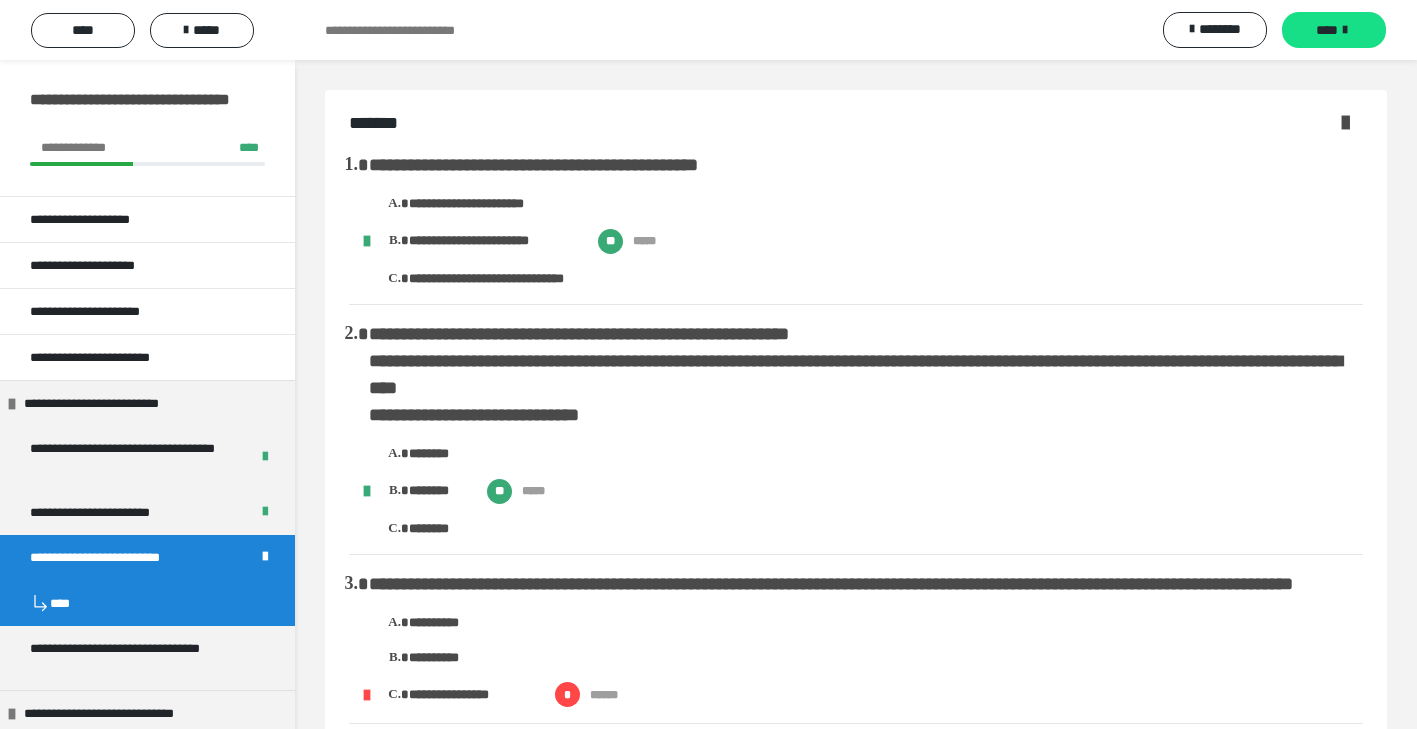 scroll, scrollTop: 0, scrollLeft: 0, axis: both 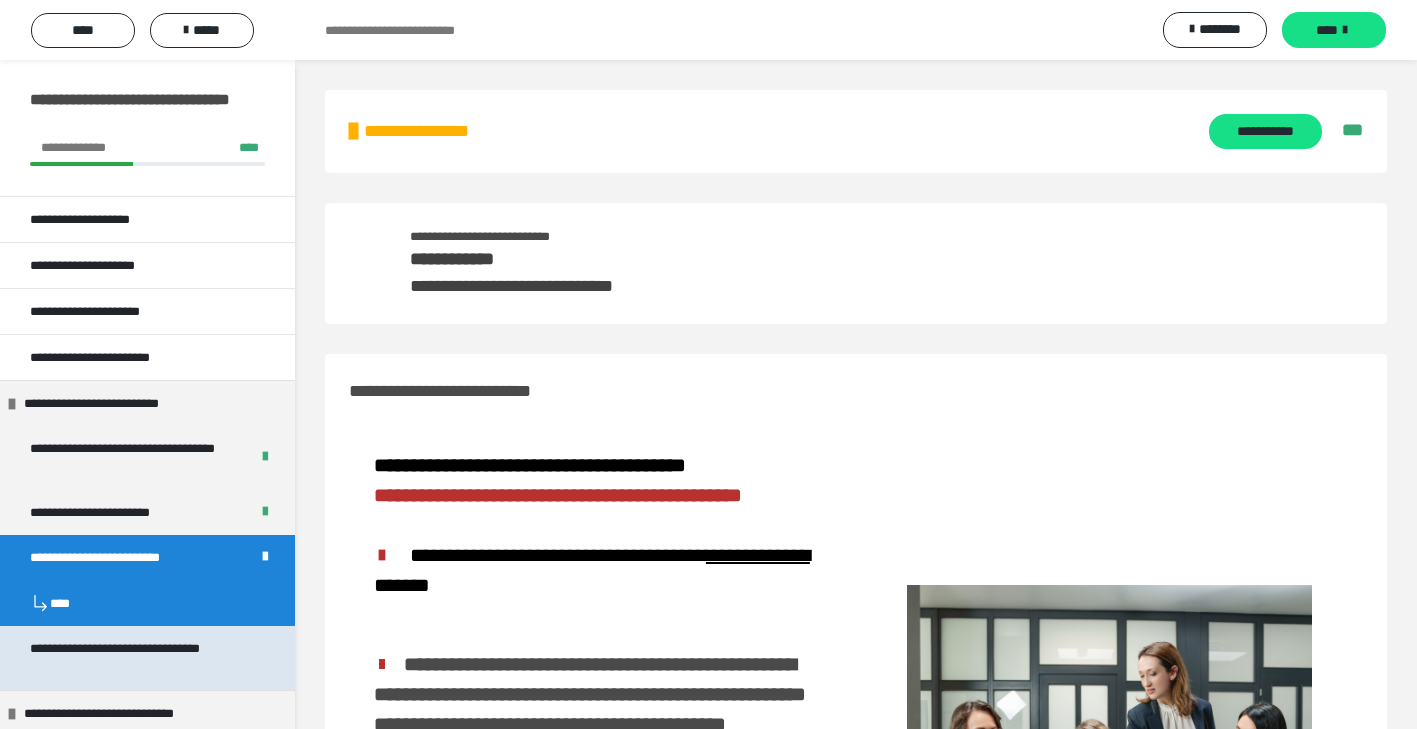 click on "**********" at bounding box center [139, 658] 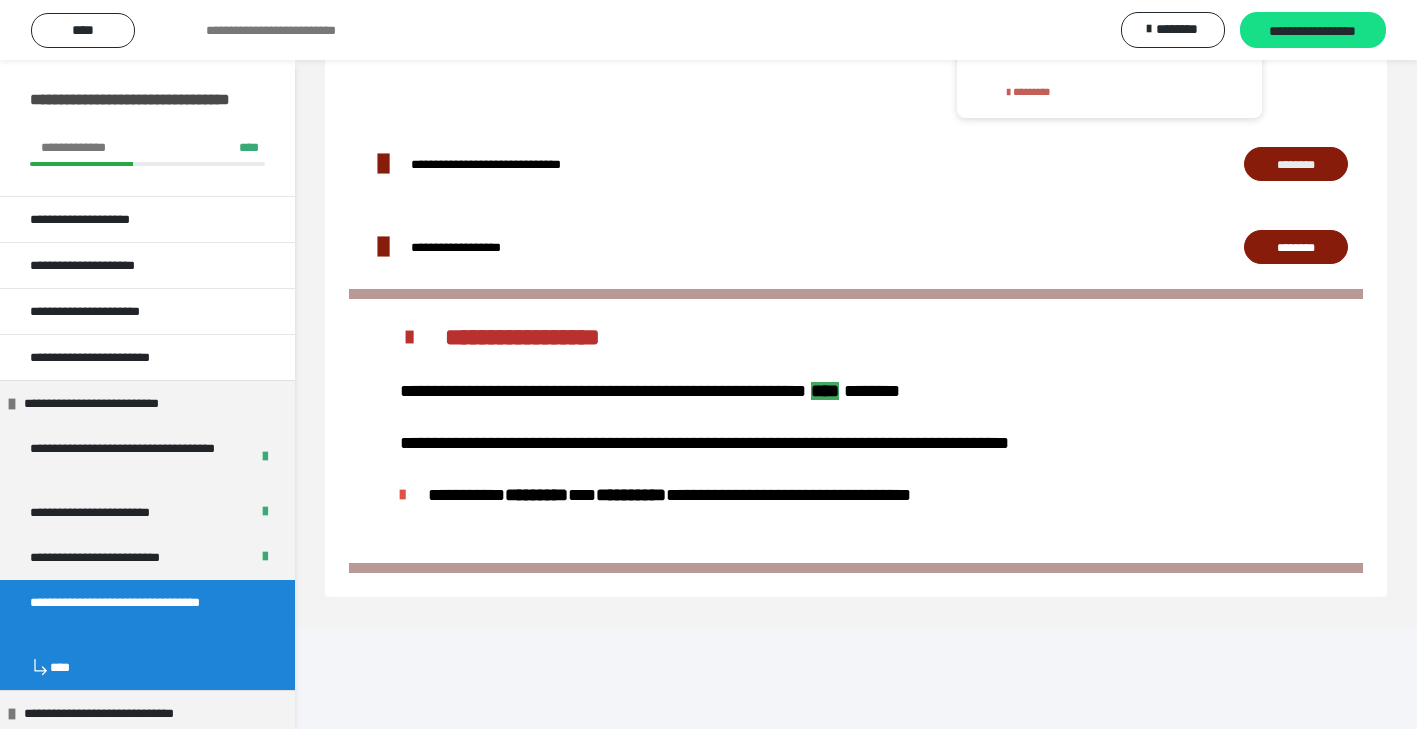 scroll, scrollTop: 1529, scrollLeft: 0, axis: vertical 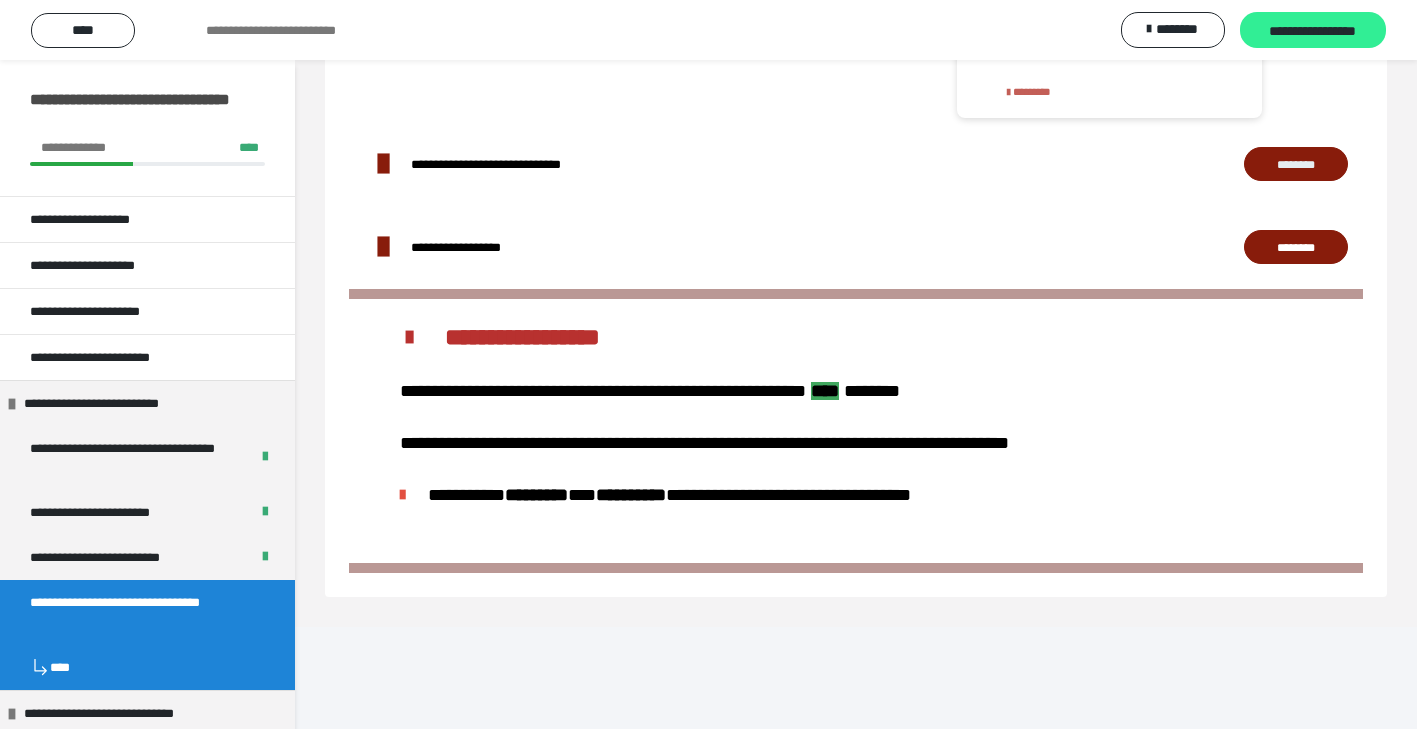 click on "**********" at bounding box center [1313, 30] 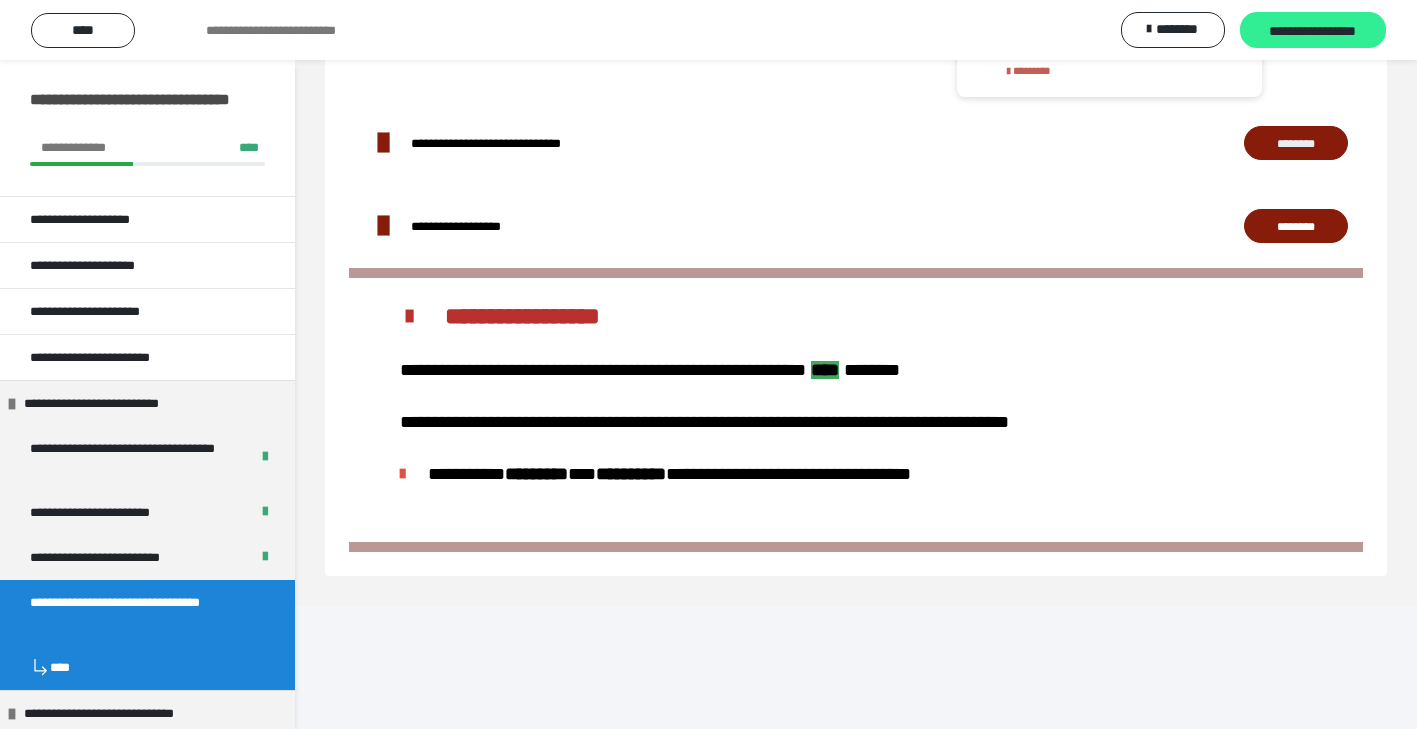 scroll, scrollTop: 0, scrollLeft: 0, axis: both 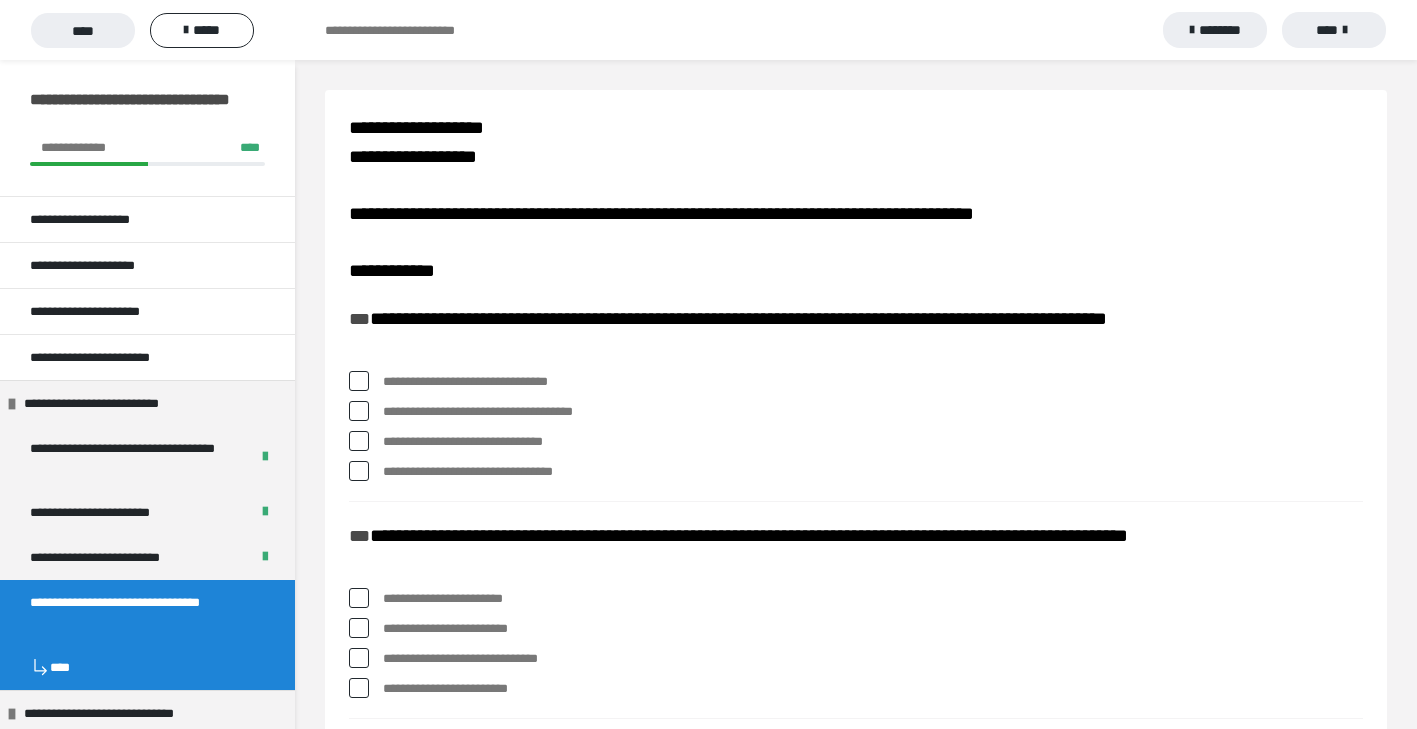 click at bounding box center [359, 471] 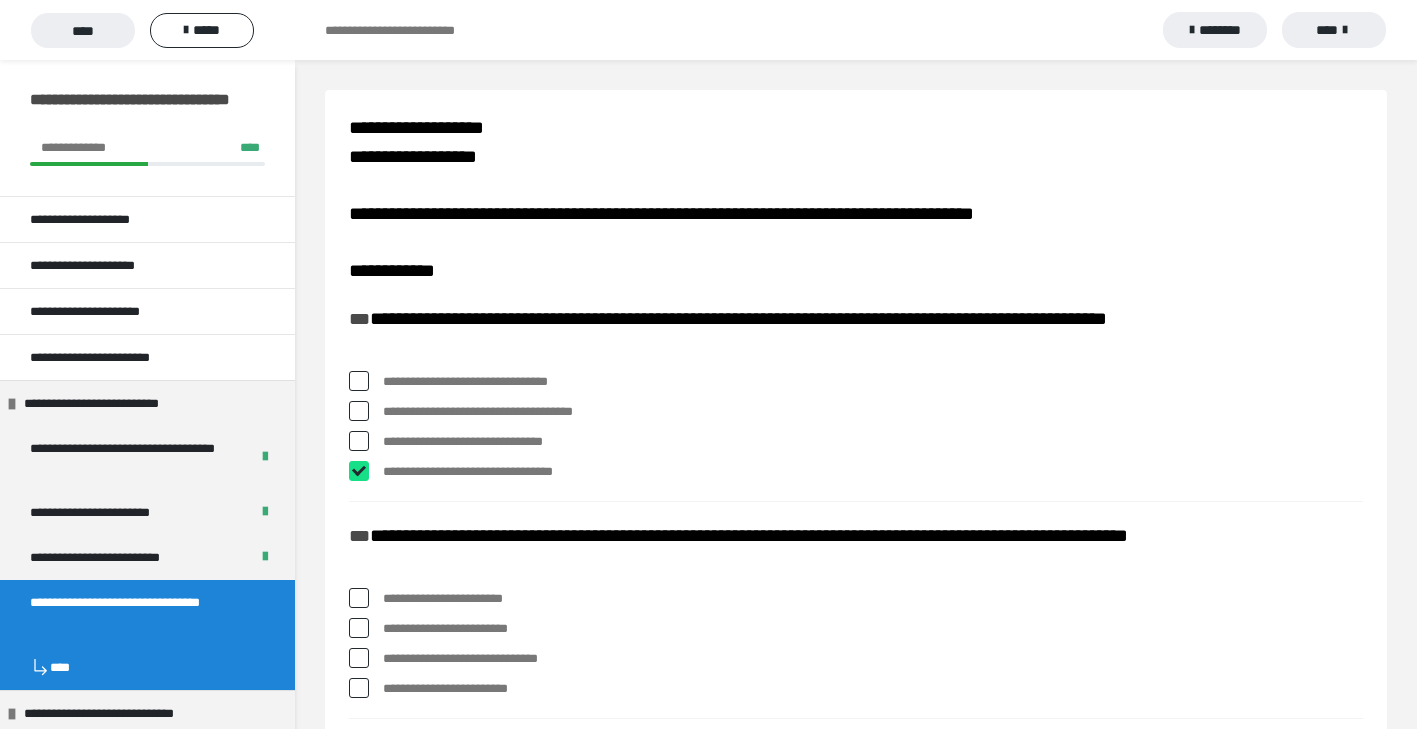checkbox on "****" 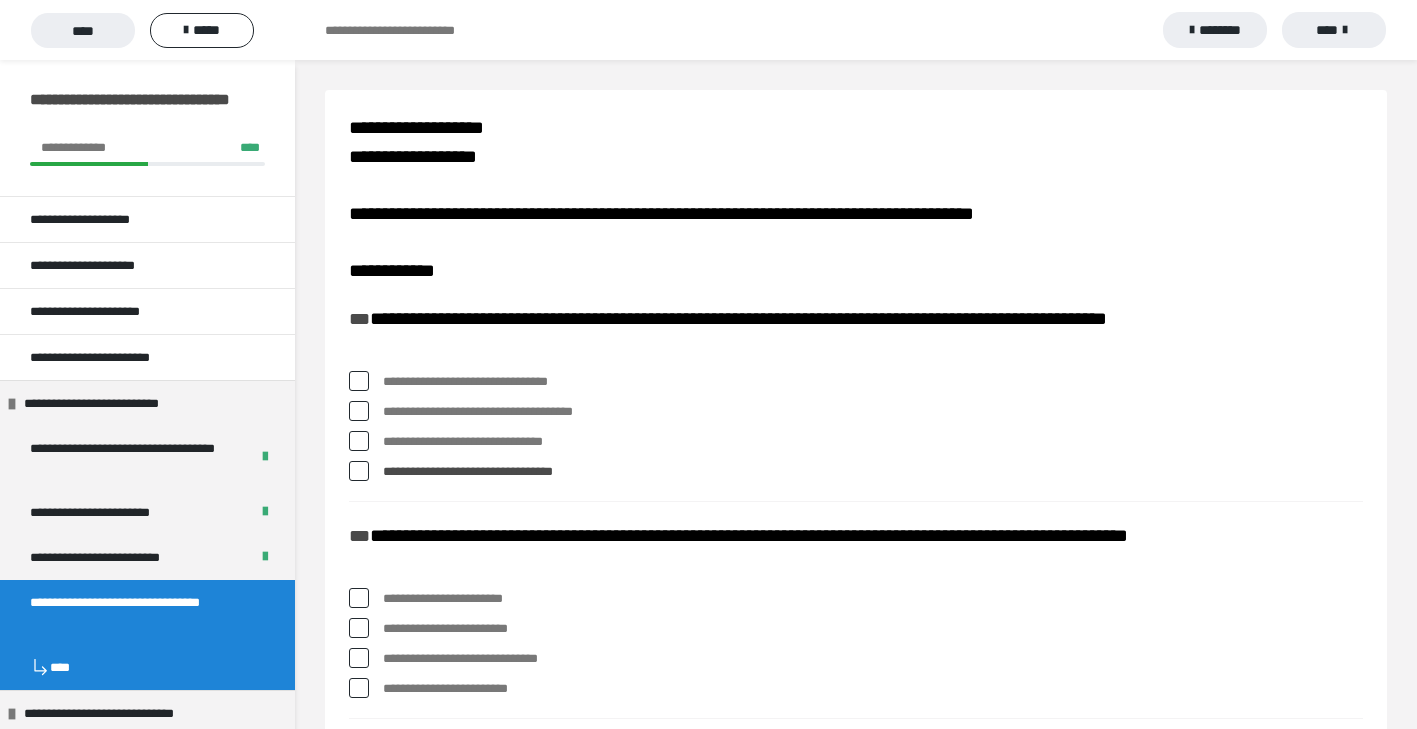 click at bounding box center [359, 381] 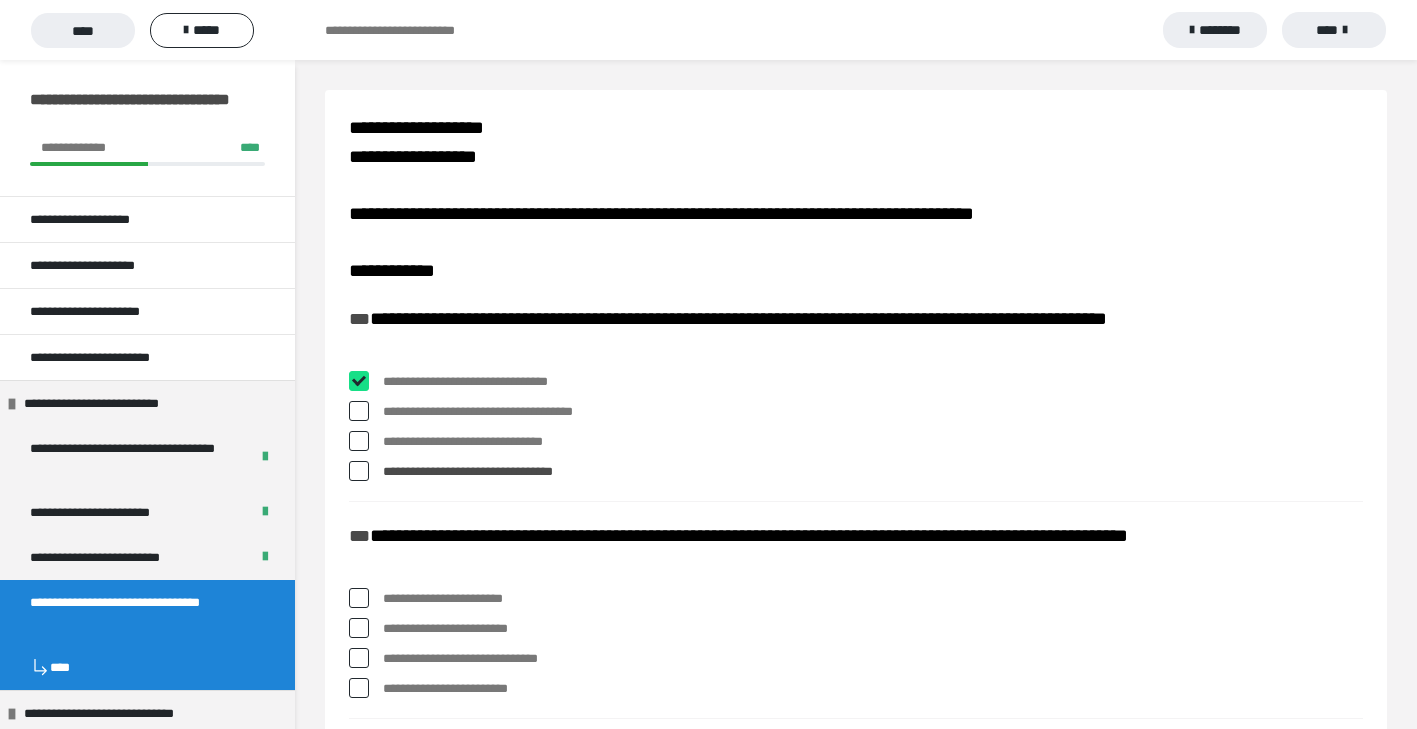 checkbox on "****" 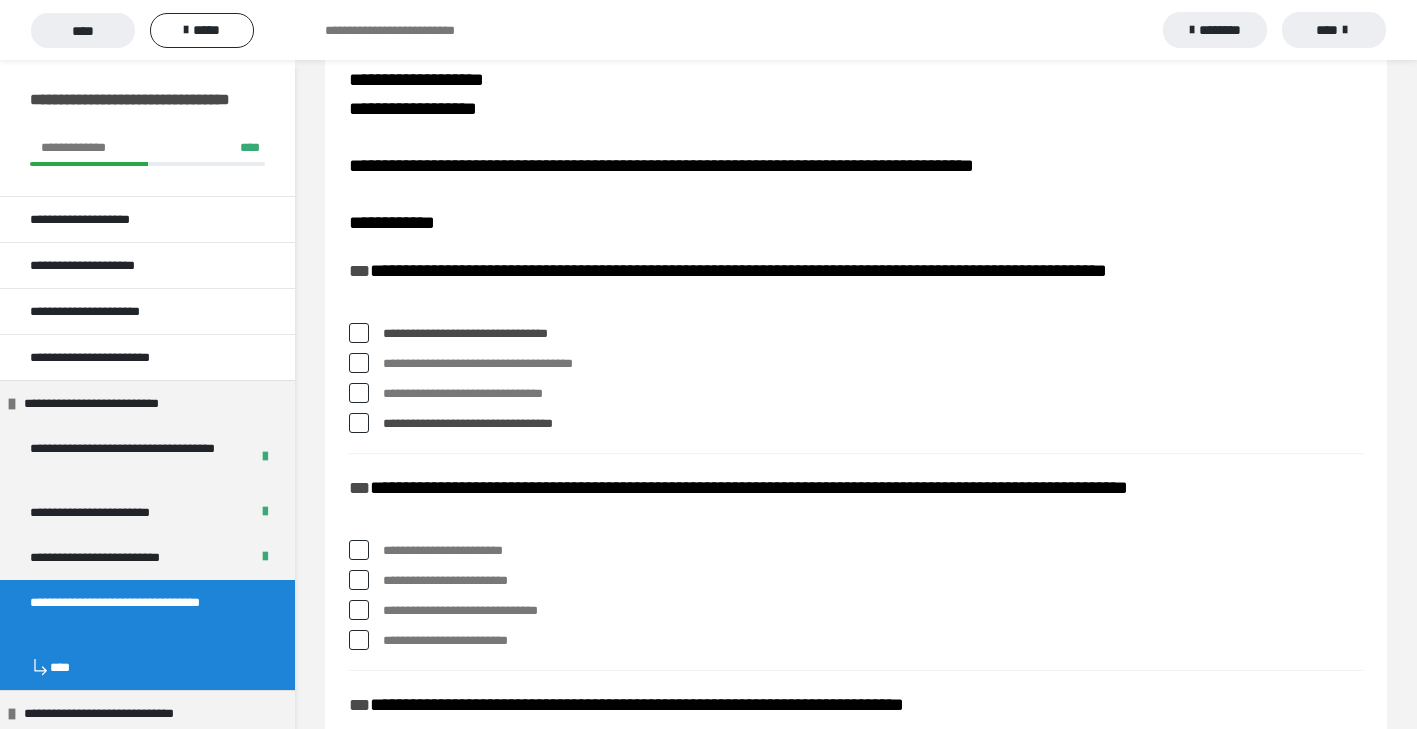 scroll, scrollTop: 50, scrollLeft: 0, axis: vertical 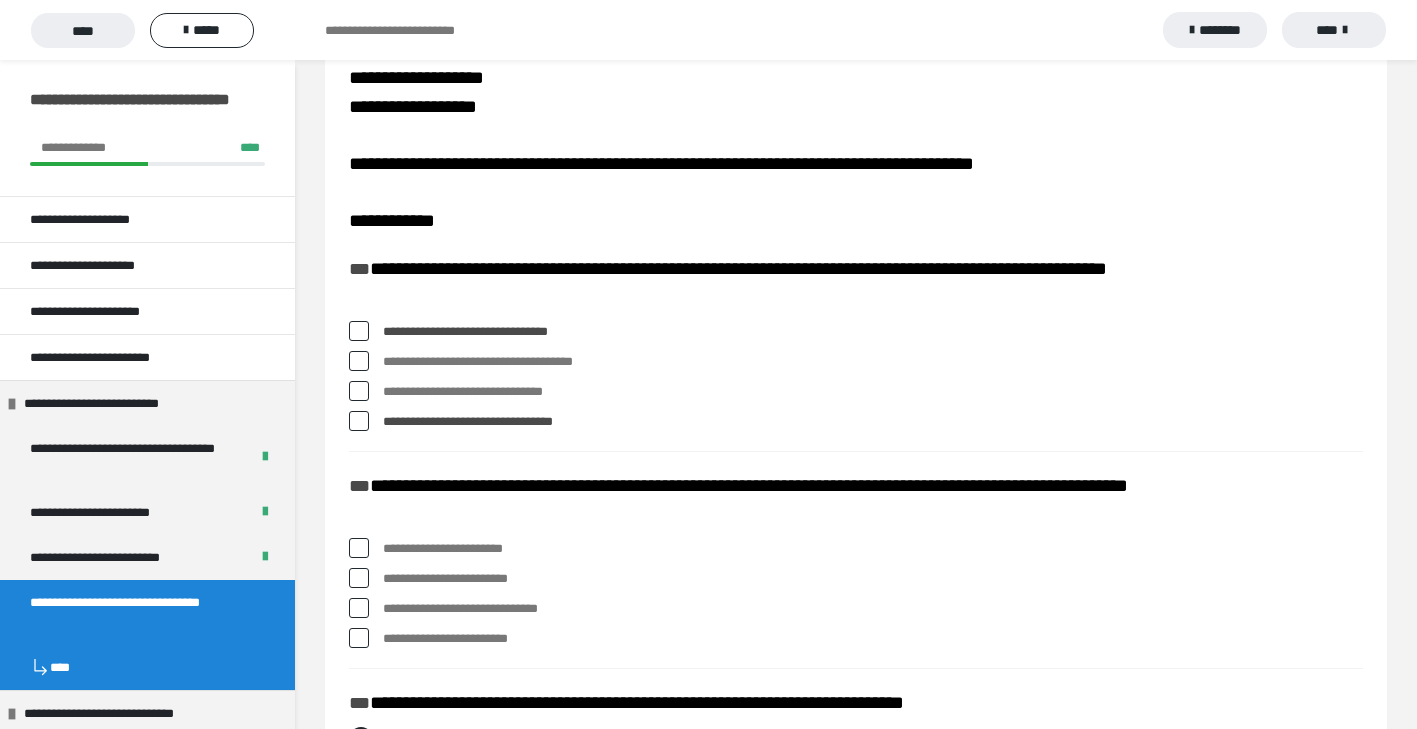 click at bounding box center (359, 608) 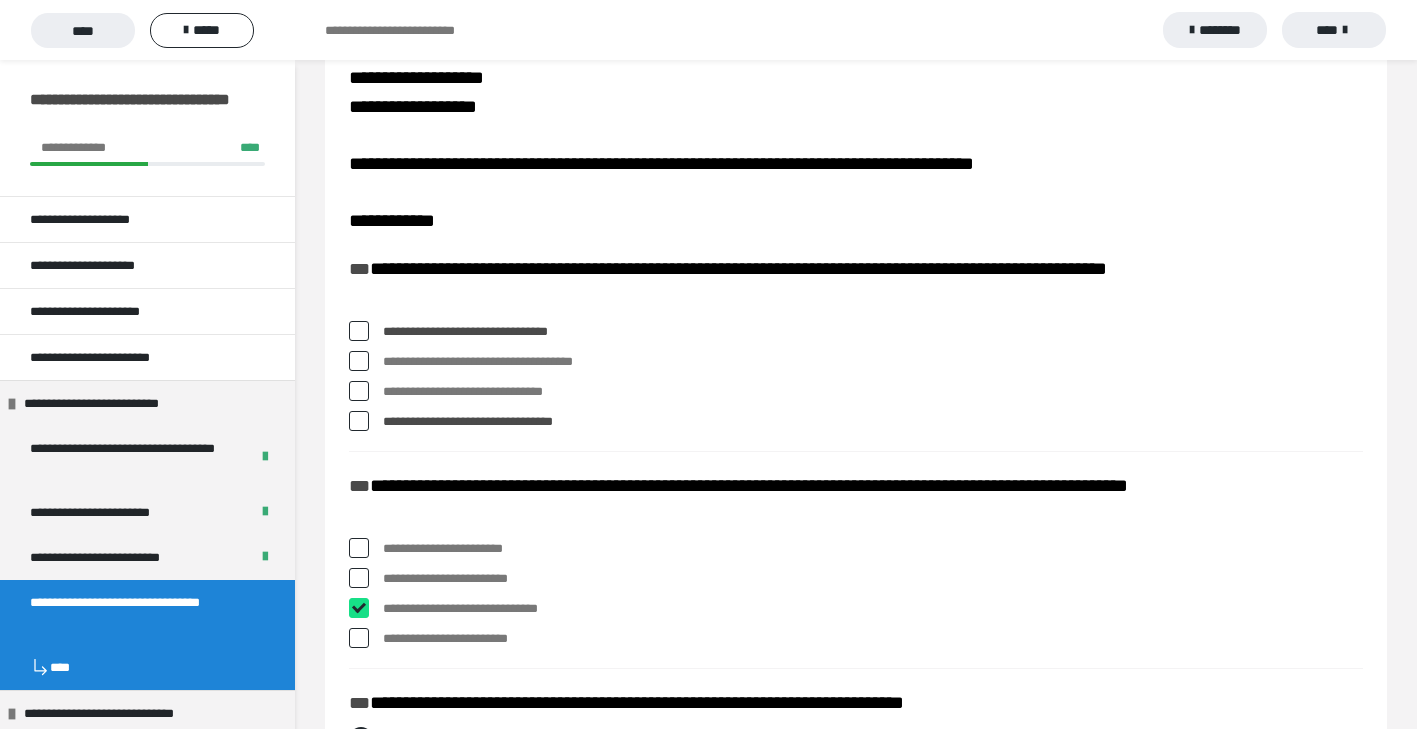 checkbox on "****" 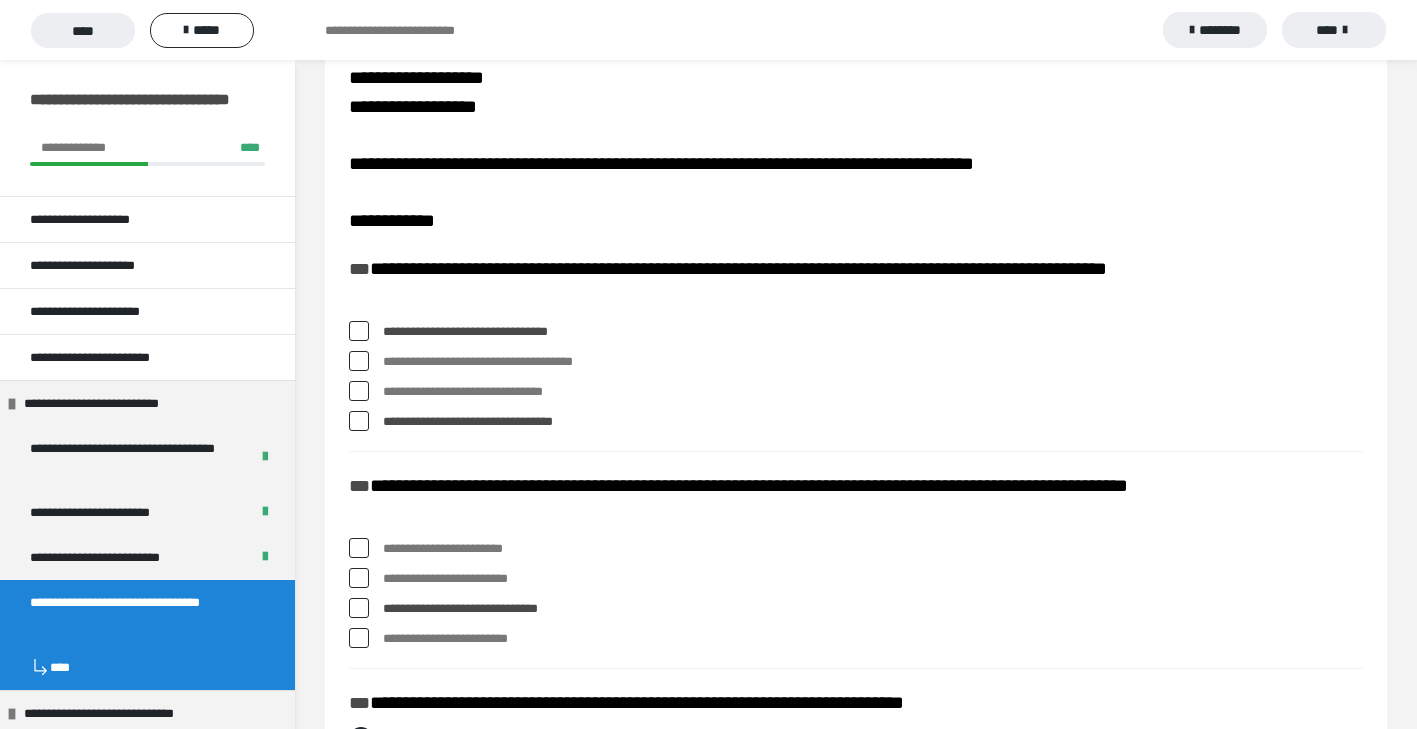 click at bounding box center [359, 638] 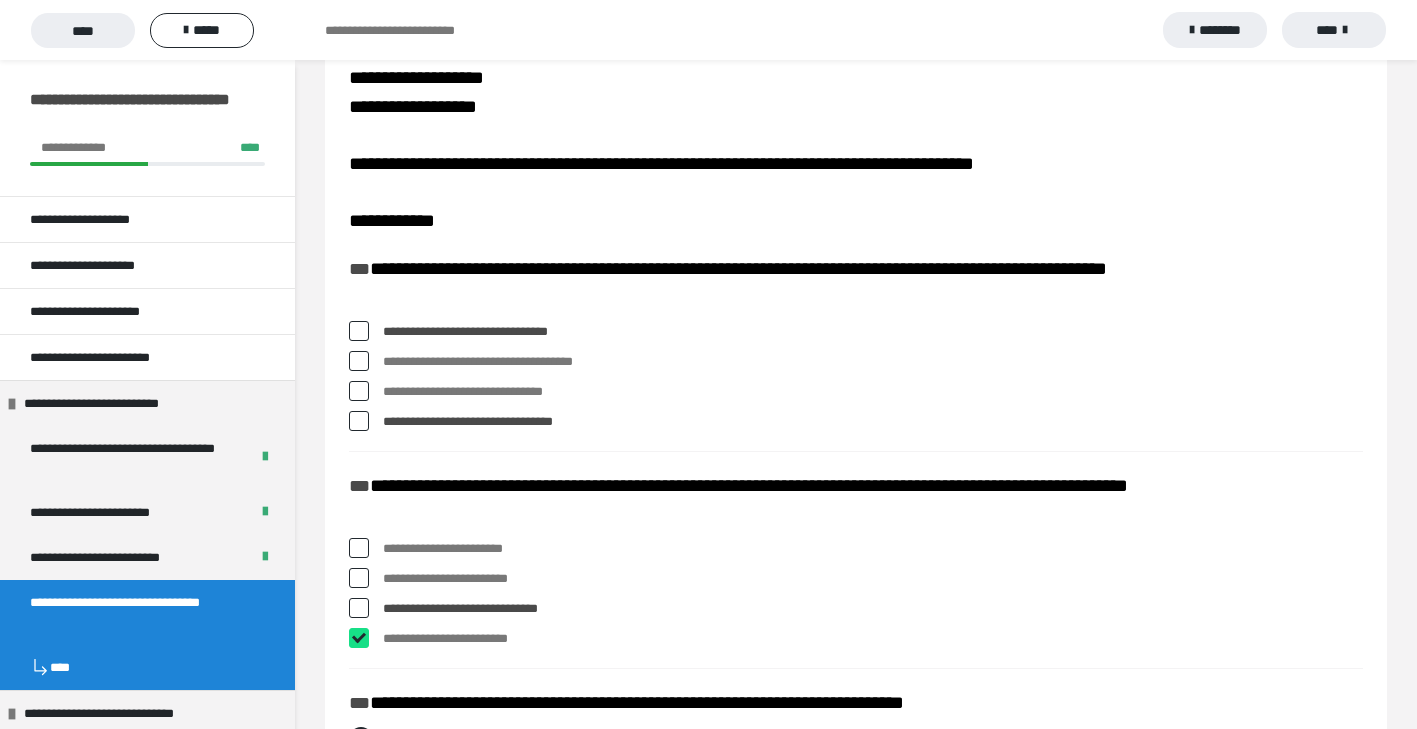 checkbox on "****" 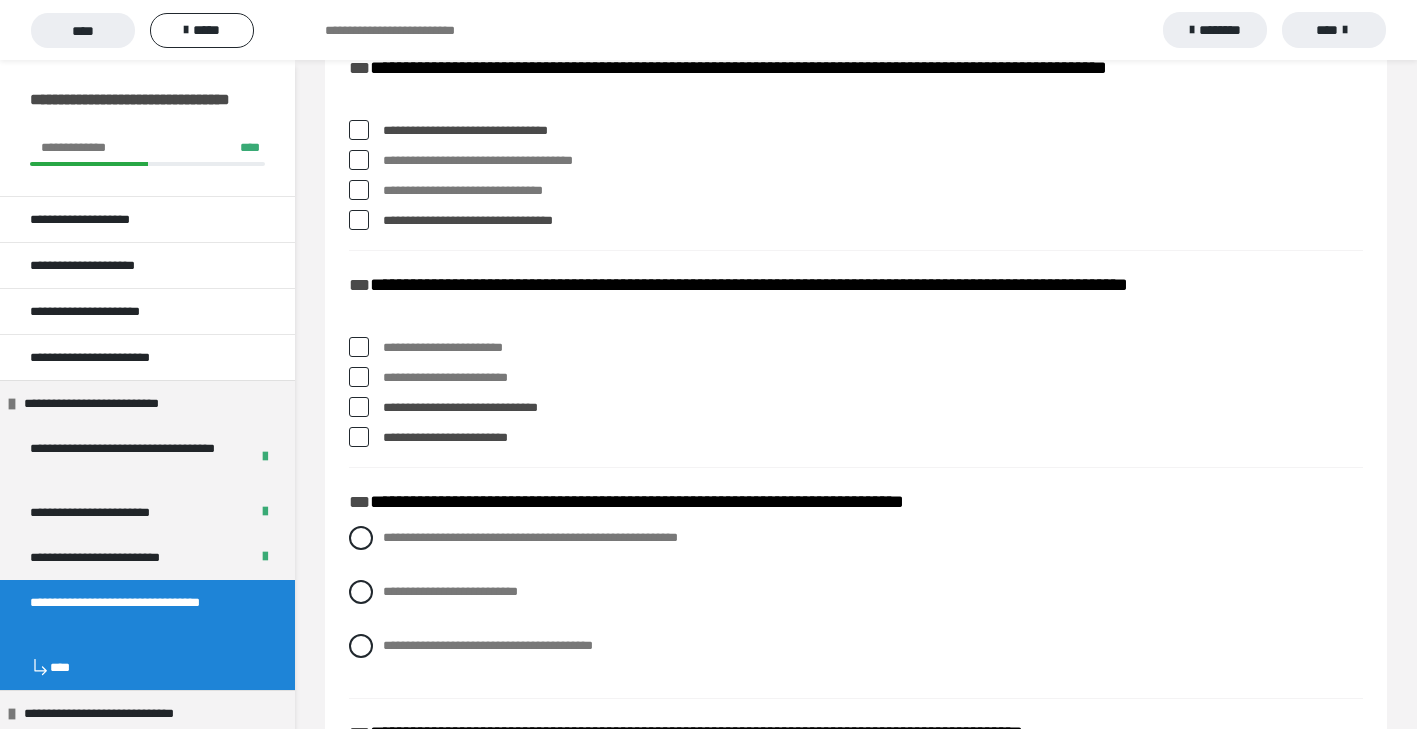 scroll, scrollTop: 287, scrollLeft: 0, axis: vertical 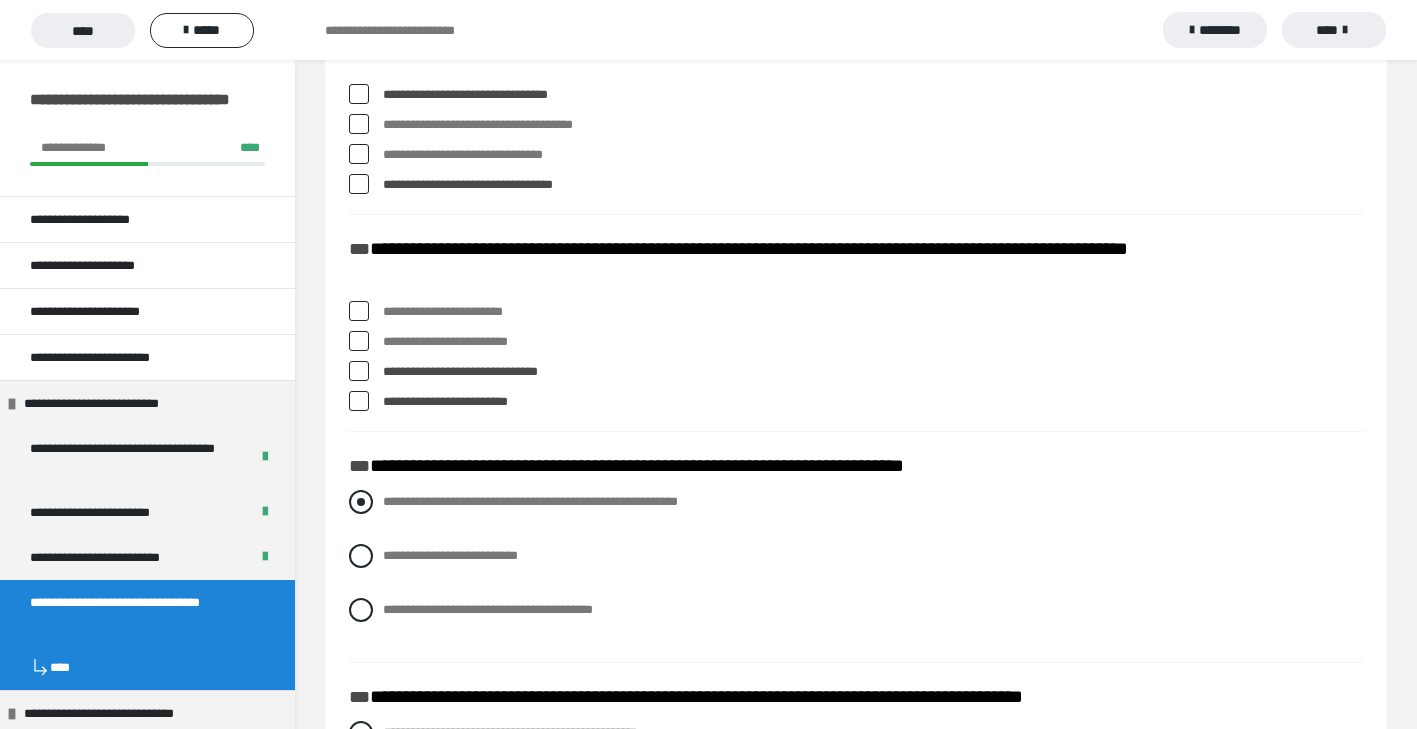 click at bounding box center [361, 502] 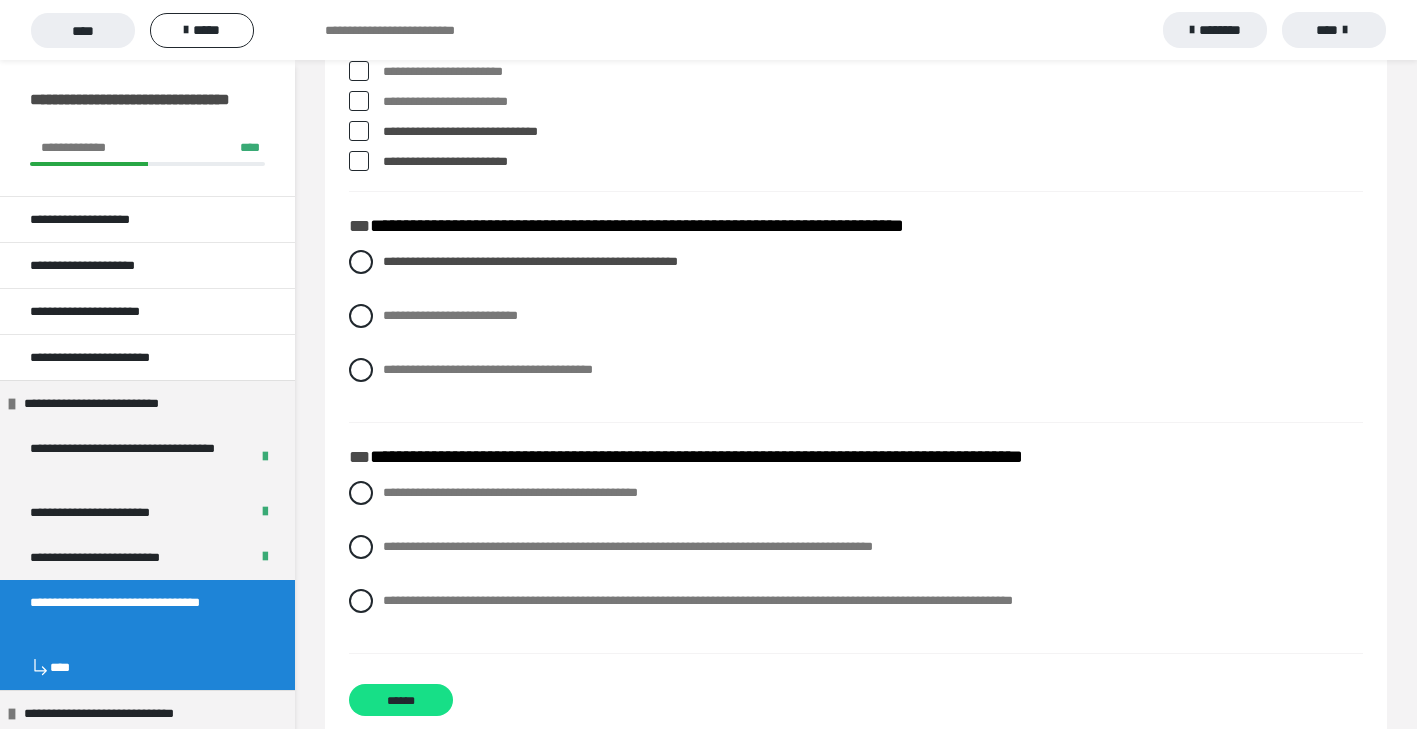 scroll, scrollTop: 530, scrollLeft: 0, axis: vertical 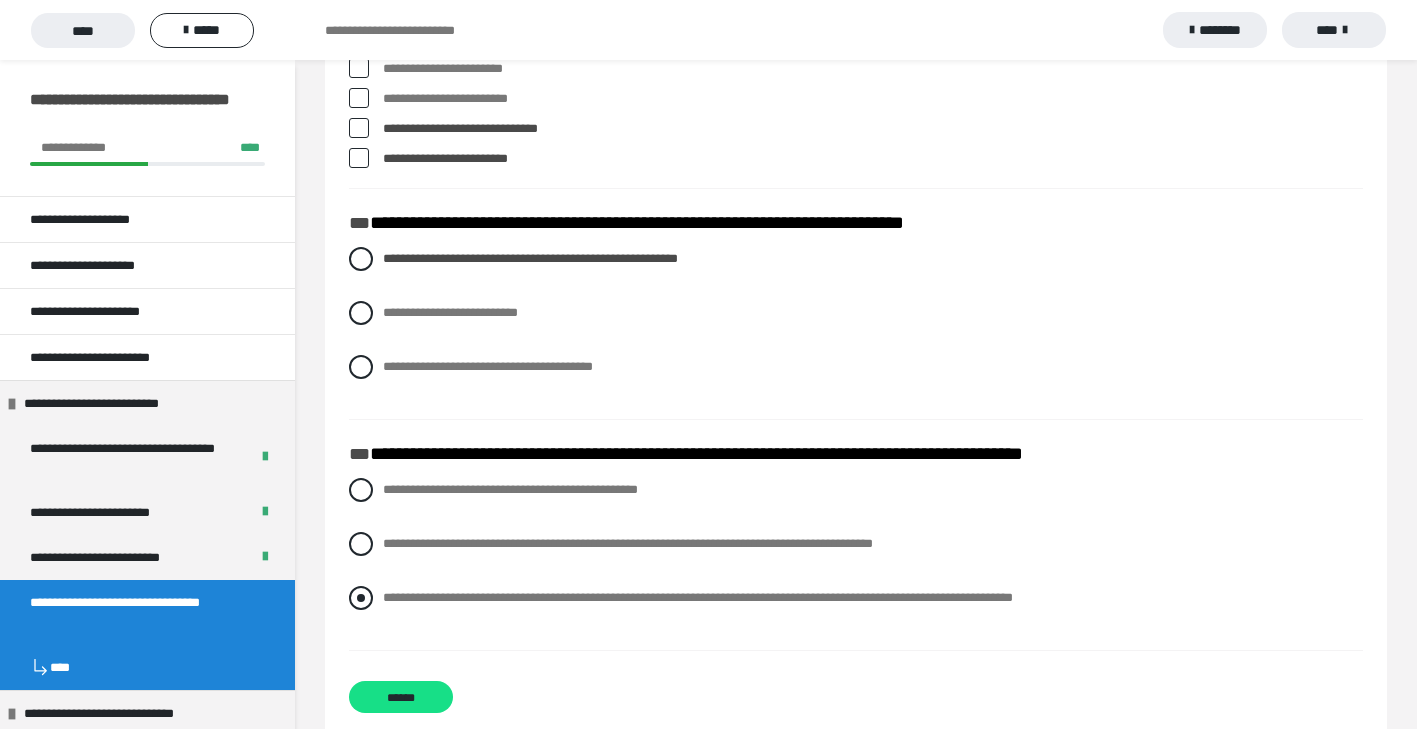 click on "**********" at bounding box center (698, 597) 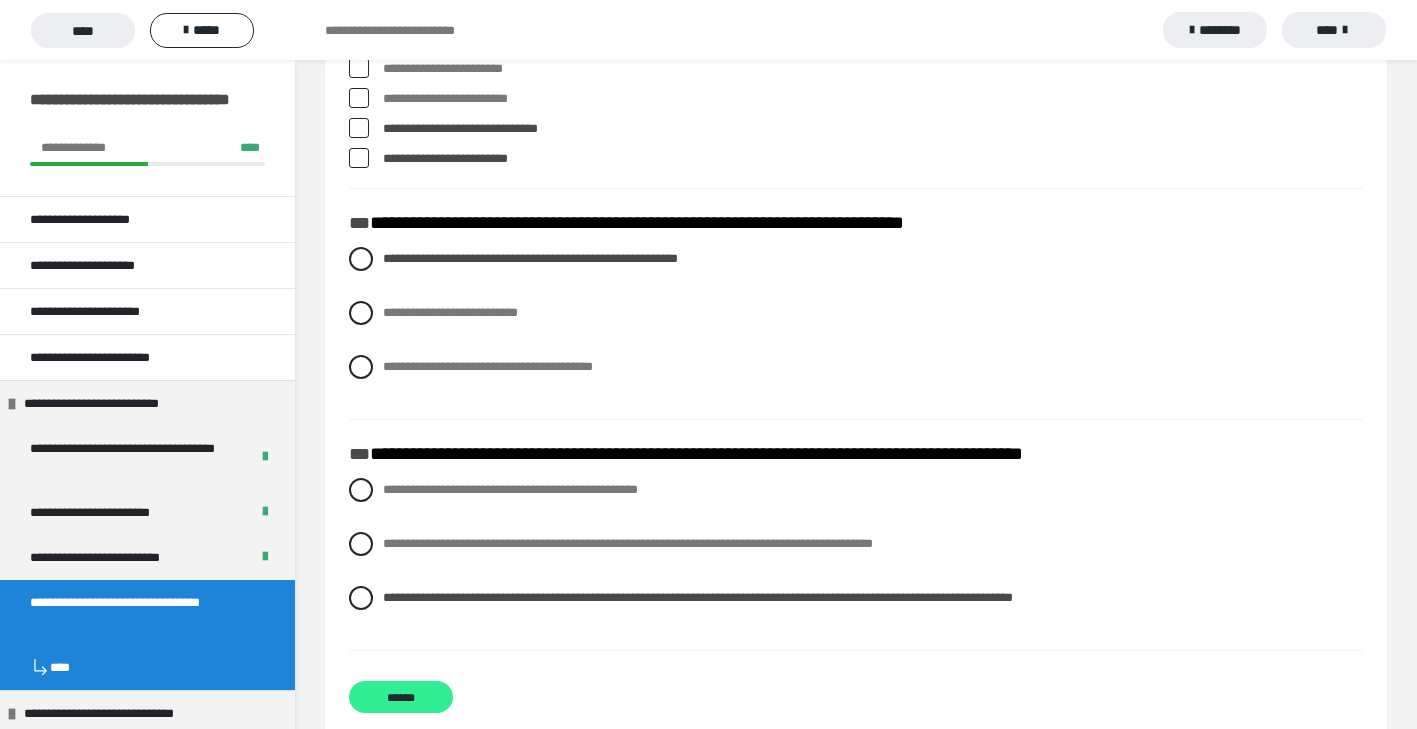 click on "******" at bounding box center (401, 697) 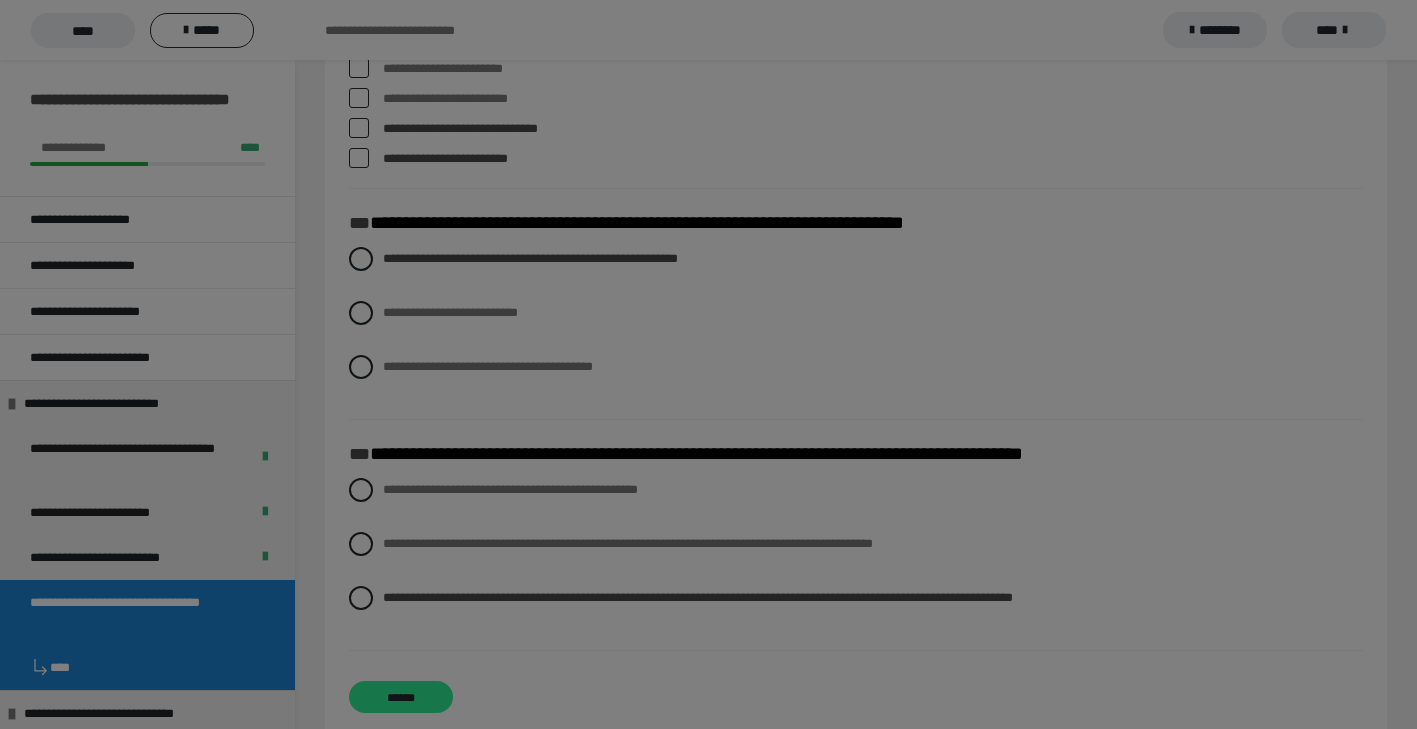scroll, scrollTop: 60, scrollLeft: 0, axis: vertical 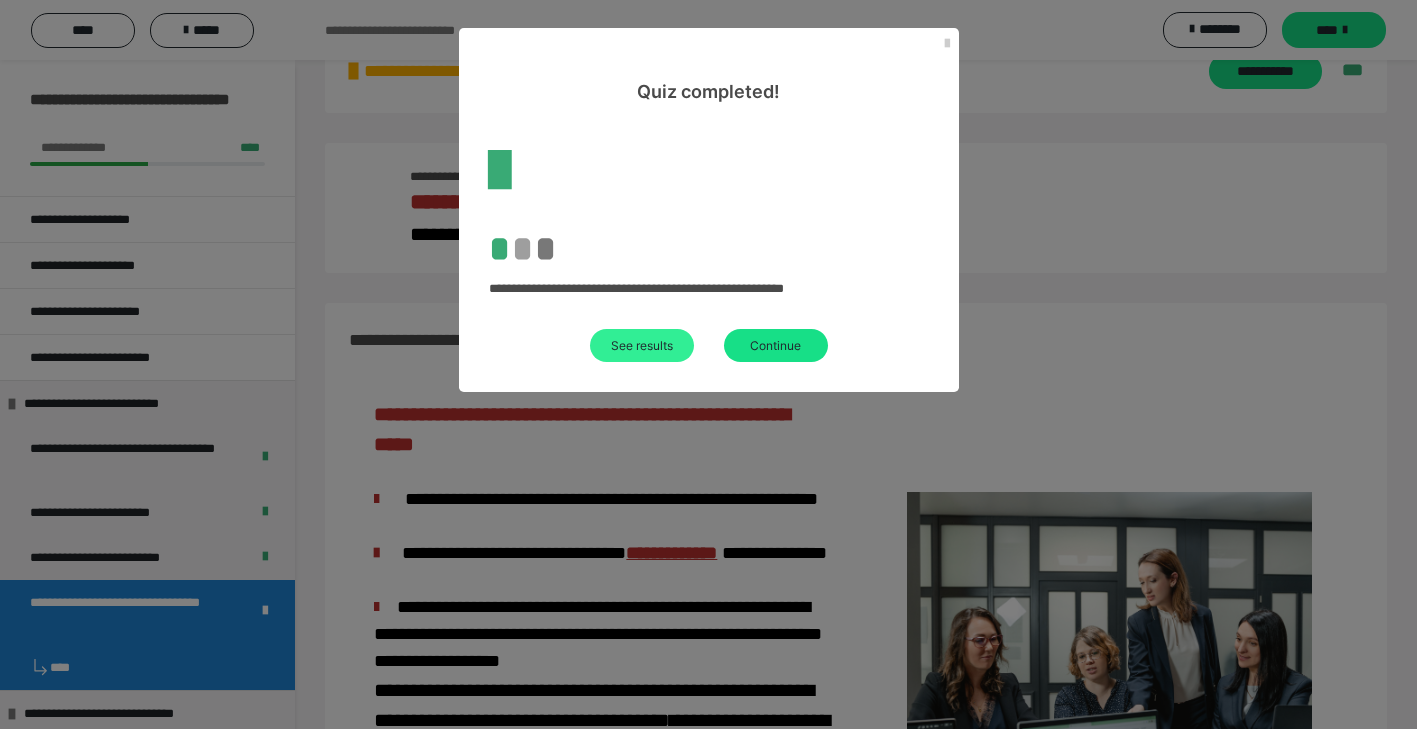 click on "See results" at bounding box center (642, 345) 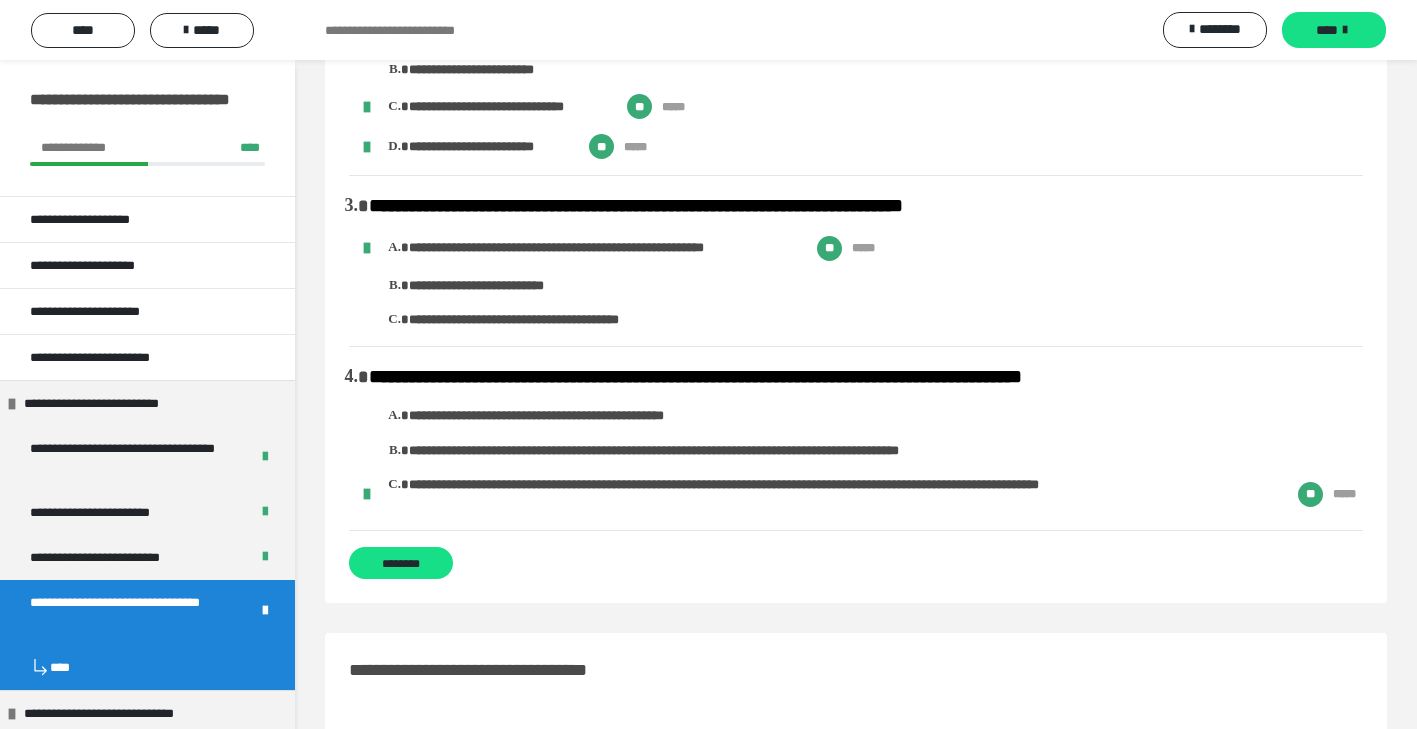 scroll, scrollTop: 603, scrollLeft: 0, axis: vertical 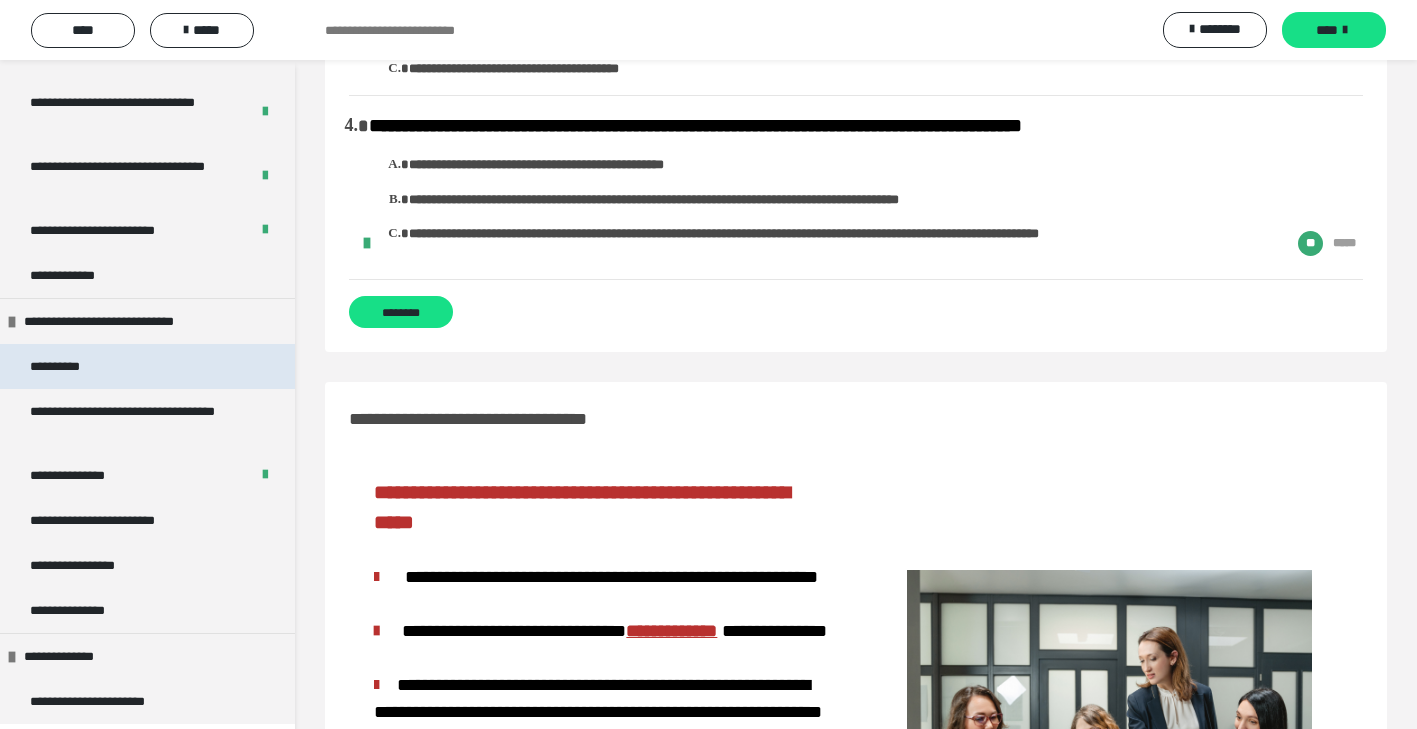 click on "**********" at bounding box center (147, 366) 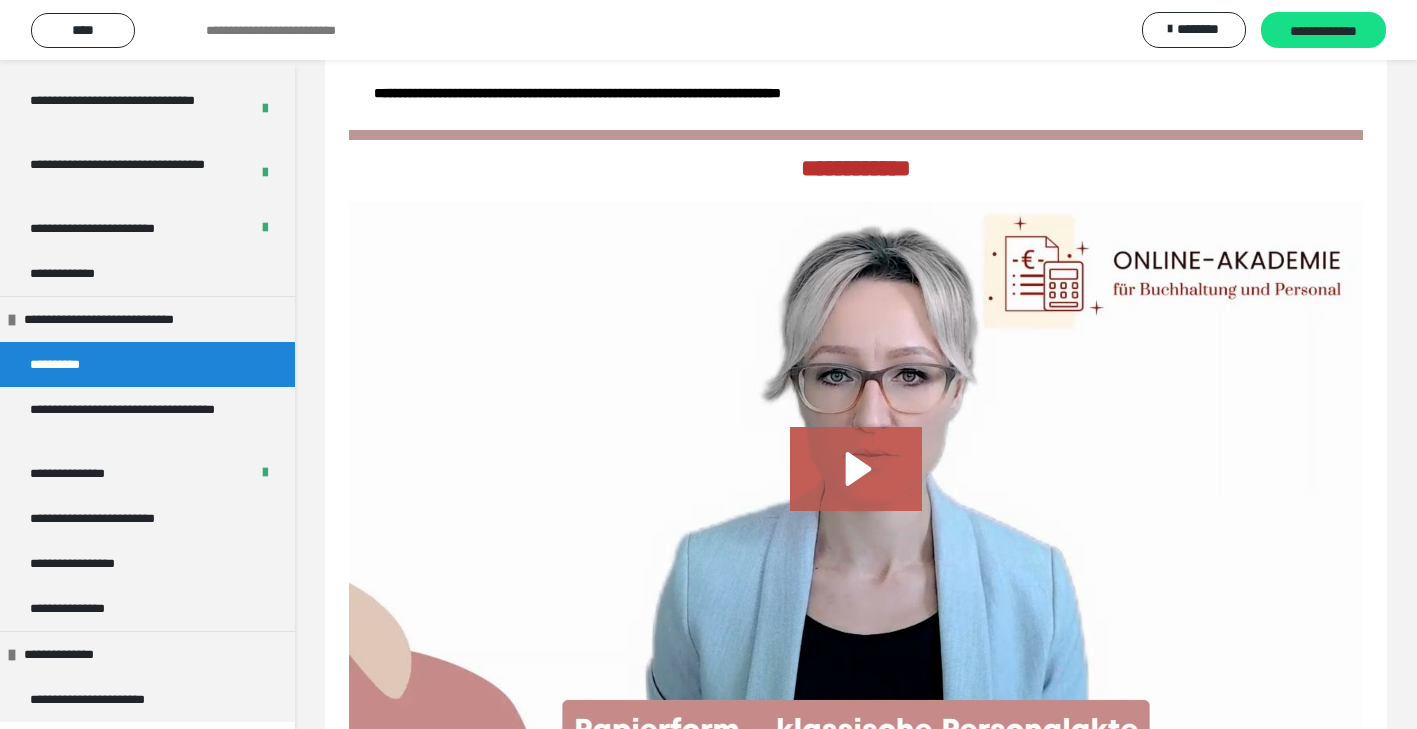scroll, scrollTop: 60, scrollLeft: 0, axis: vertical 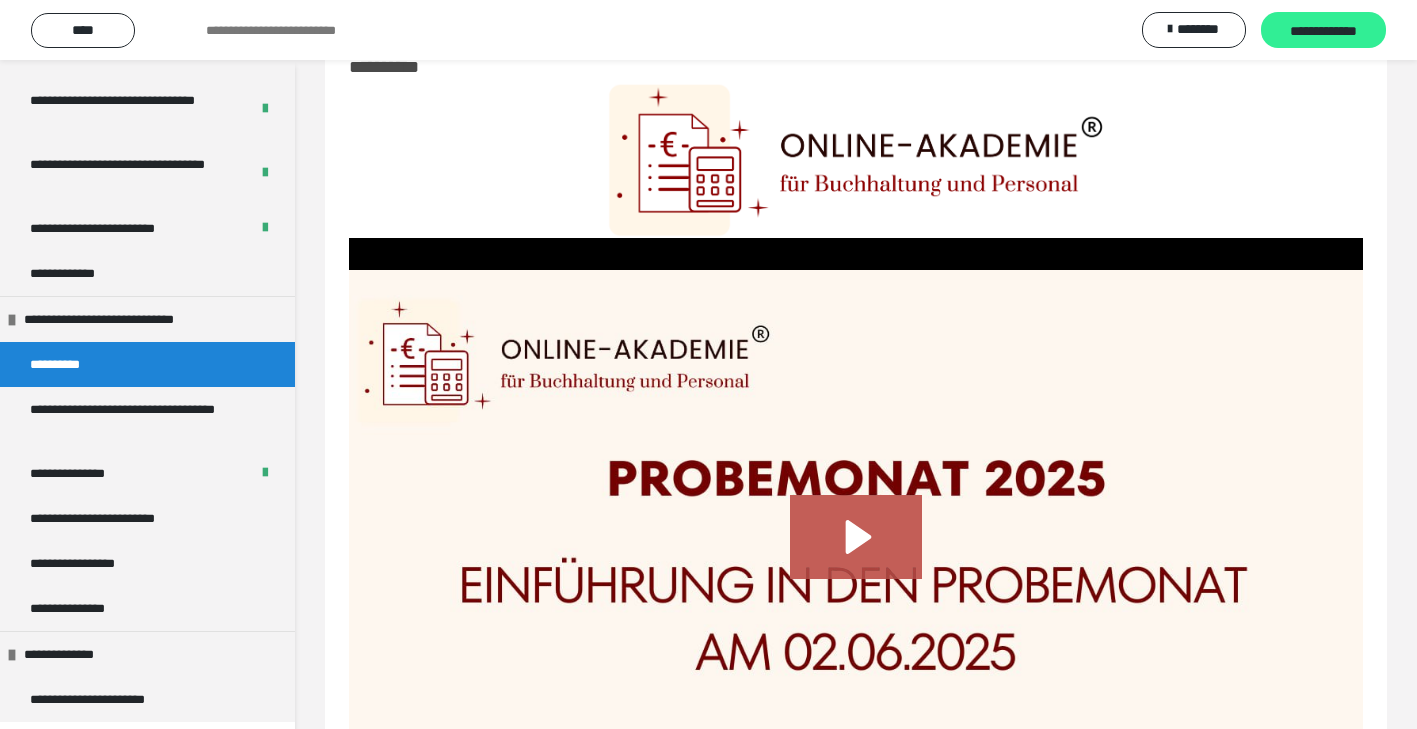 click on "**********" at bounding box center (1323, 31) 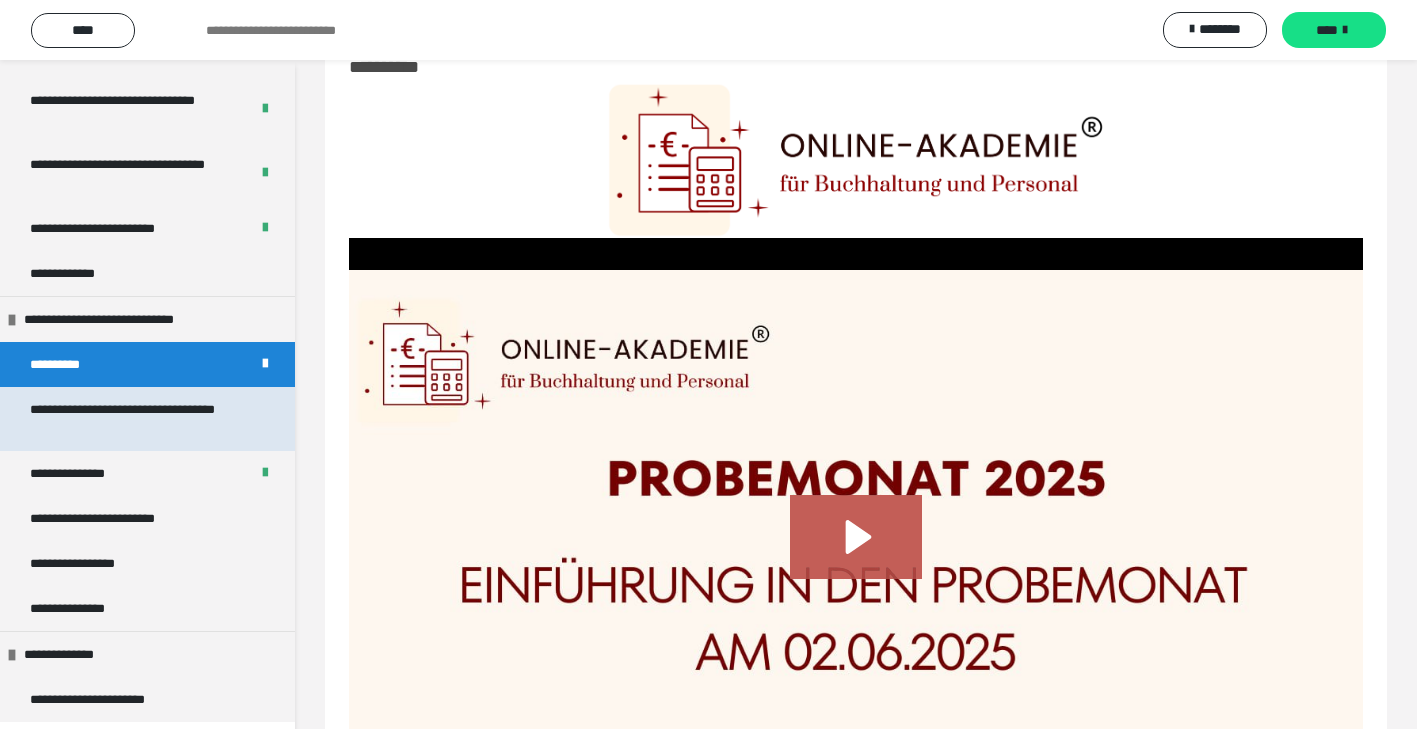 click on "**********" at bounding box center [139, 419] 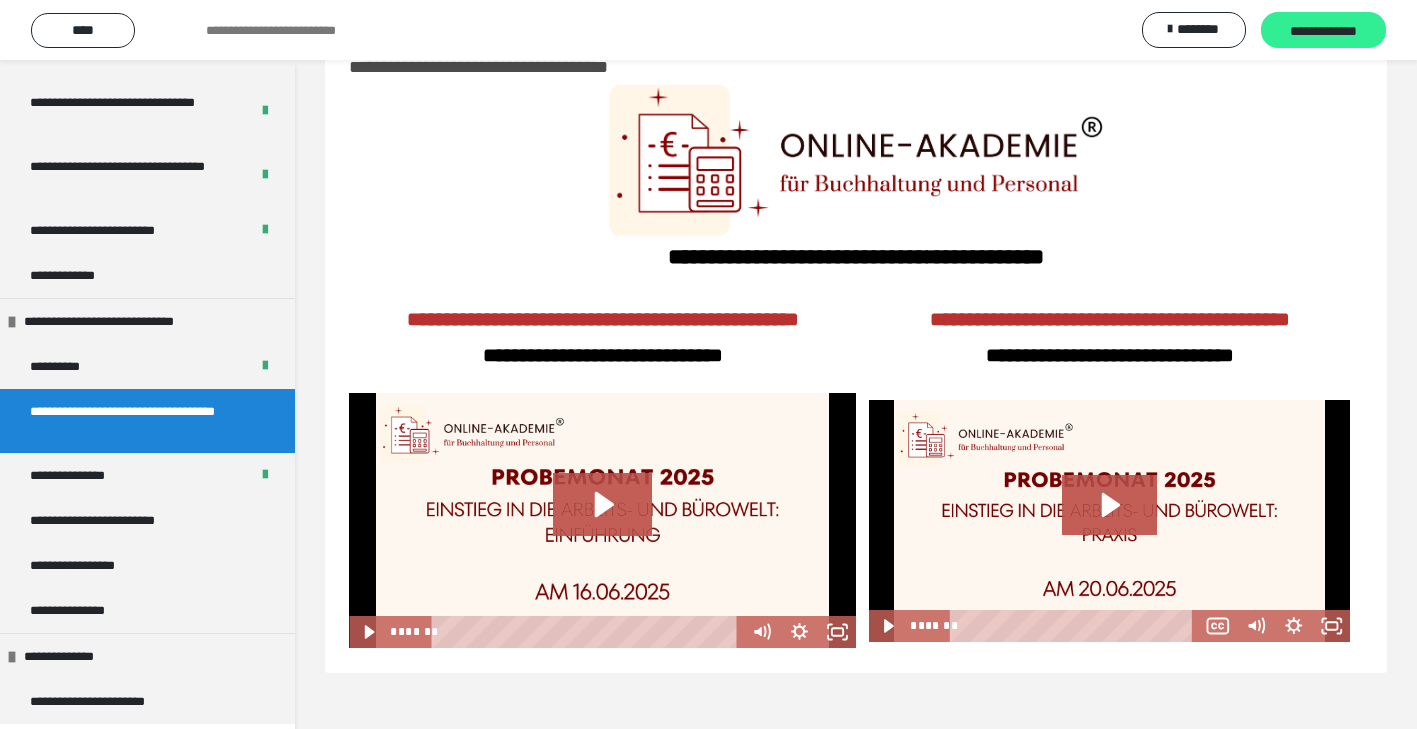 click on "**********" at bounding box center [1323, 30] 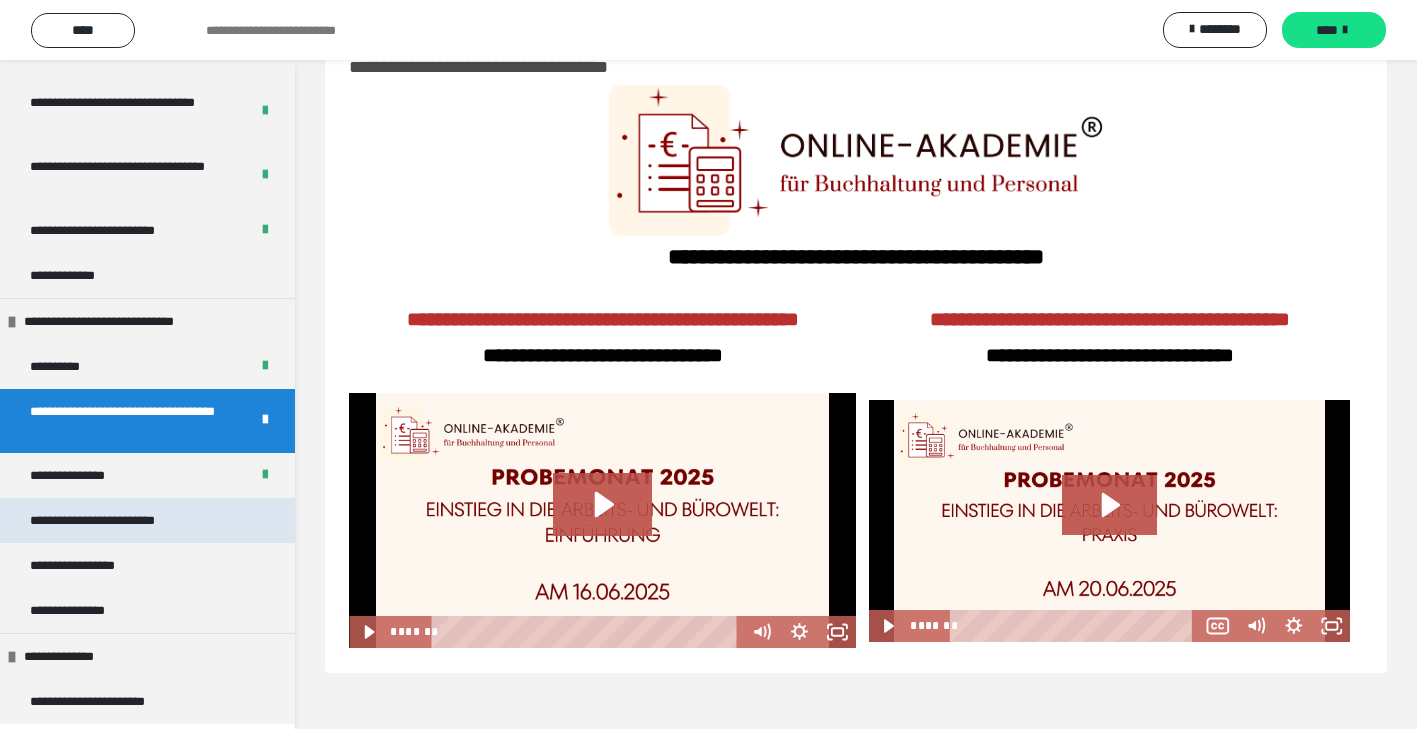 click on "**********" at bounding box center [115, 520] 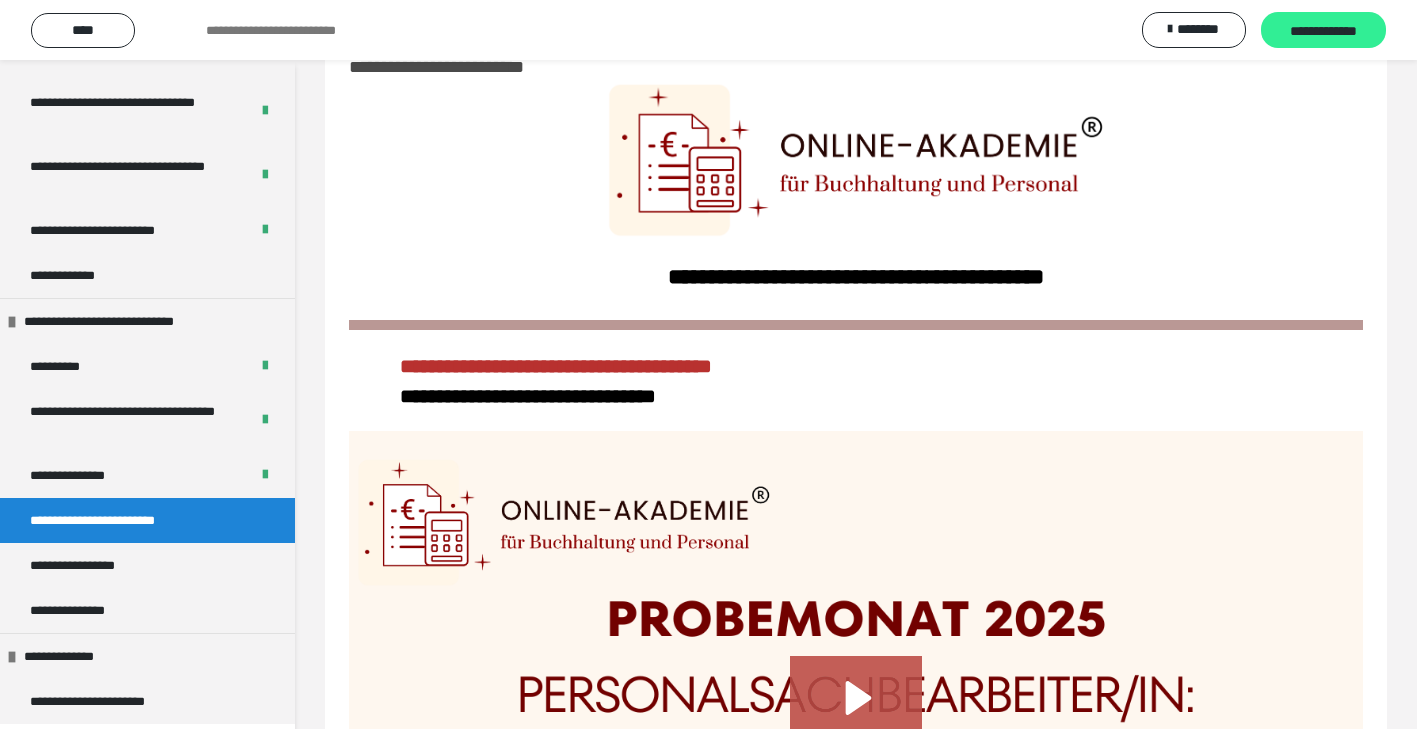 click on "**********" at bounding box center (1323, 30) 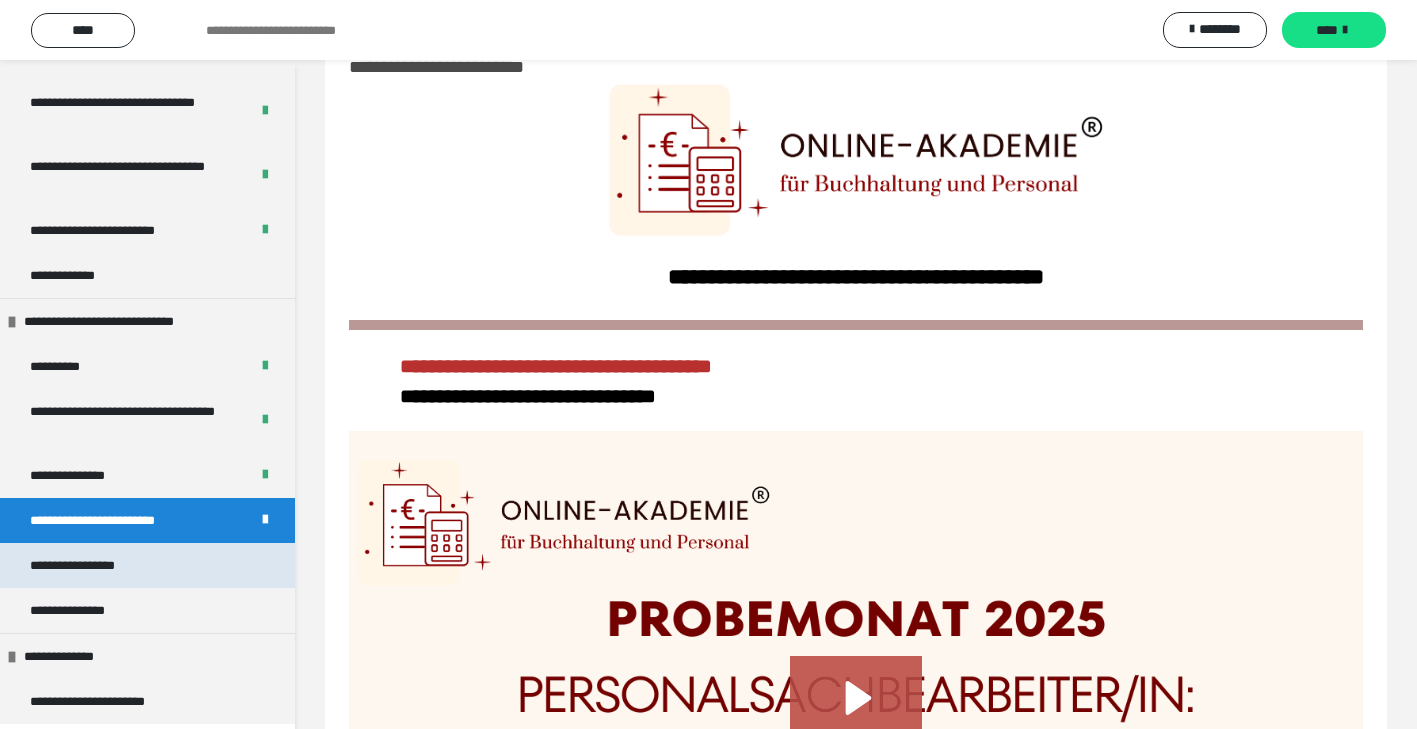 click on "**********" at bounding box center [94, 565] 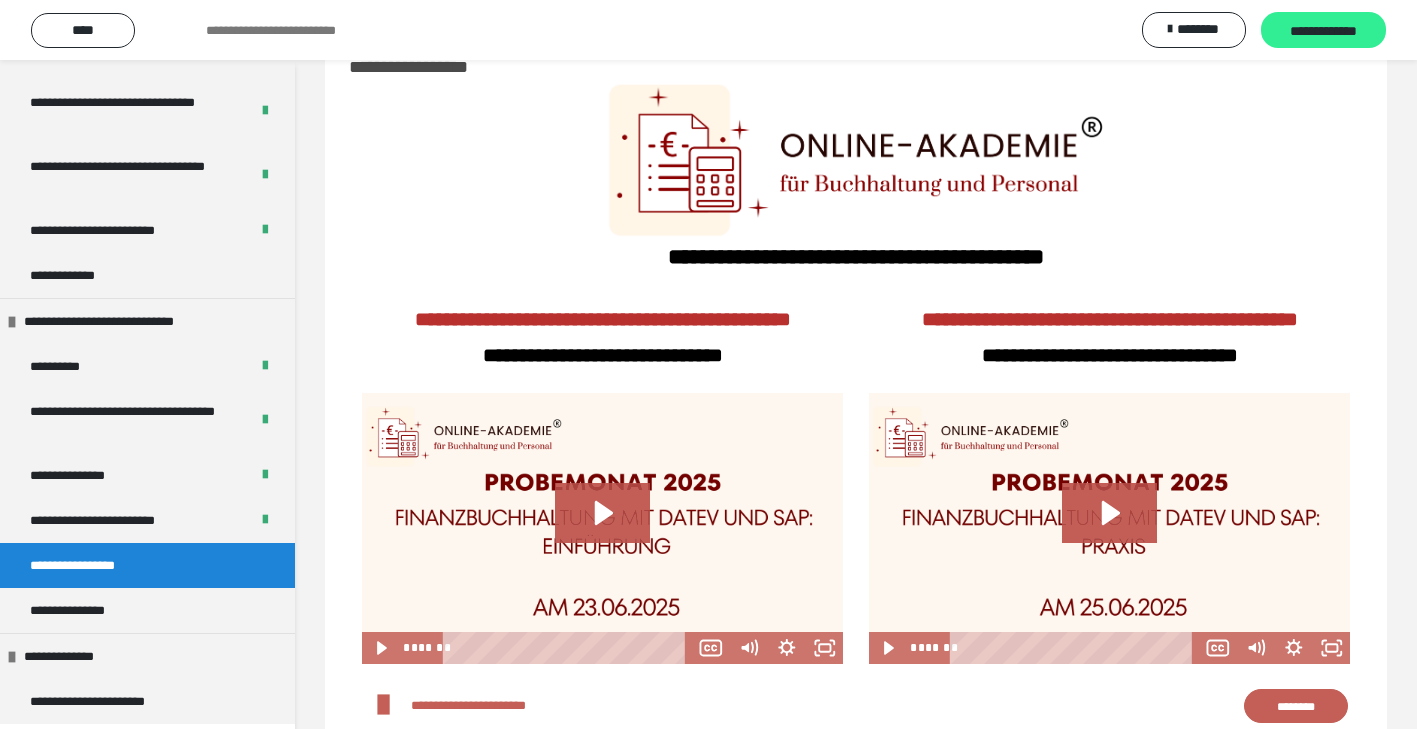 click on "**********" at bounding box center [1323, 31] 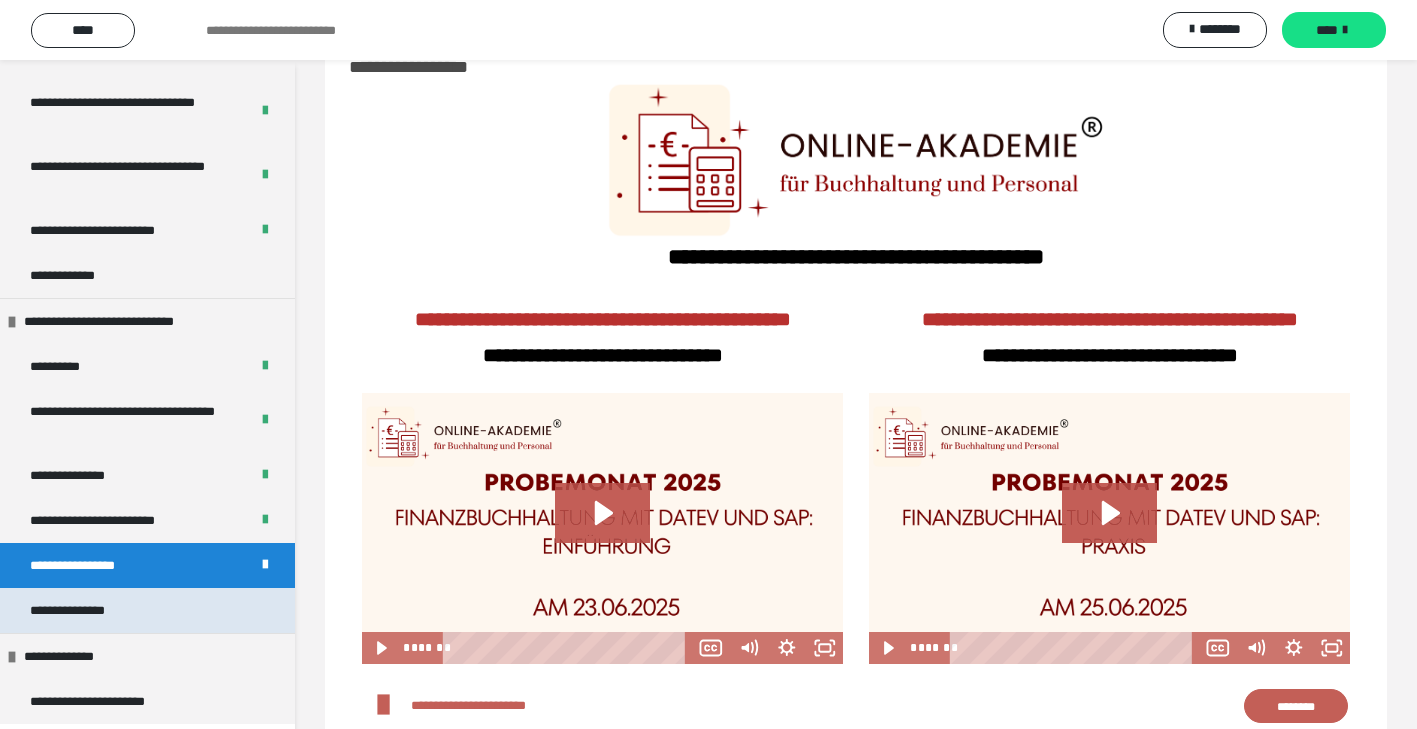 click on "**********" at bounding box center (147, 610) 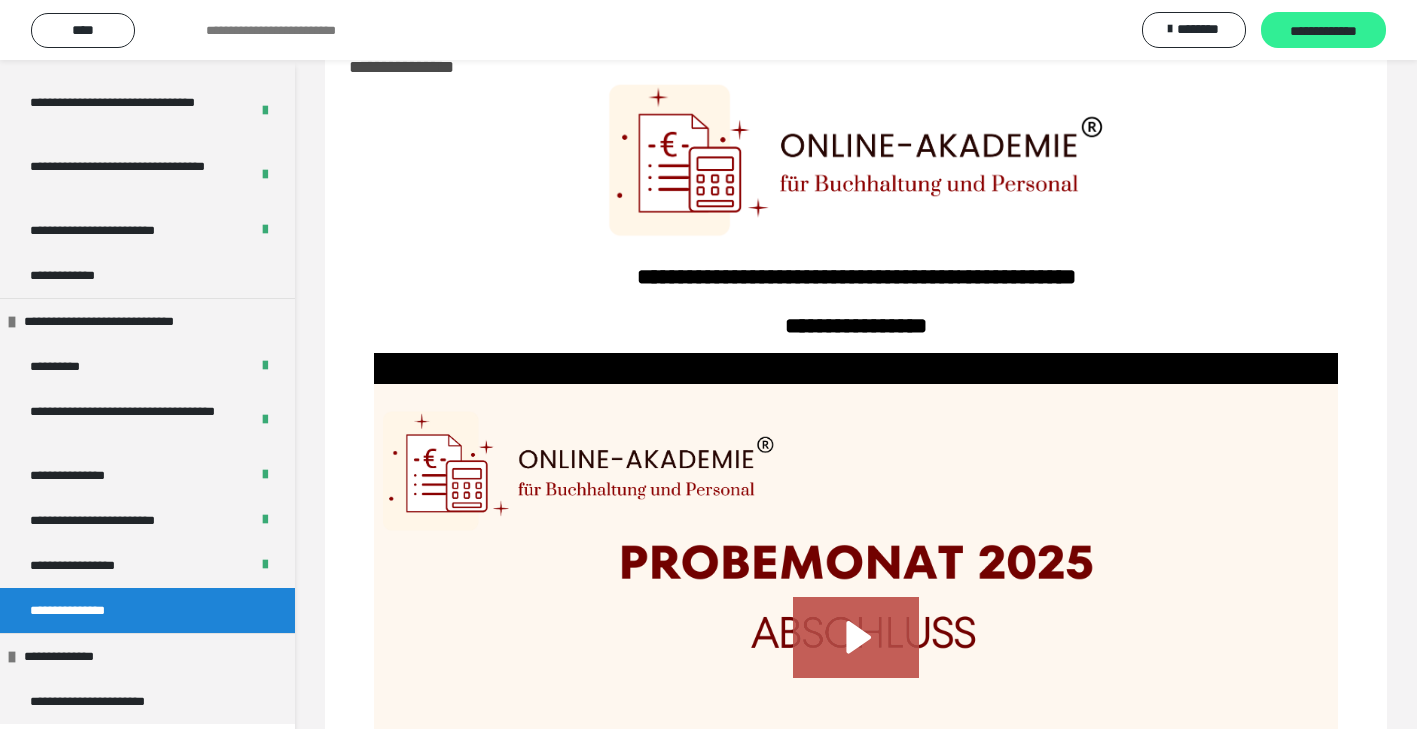 click on "**********" at bounding box center [1323, 30] 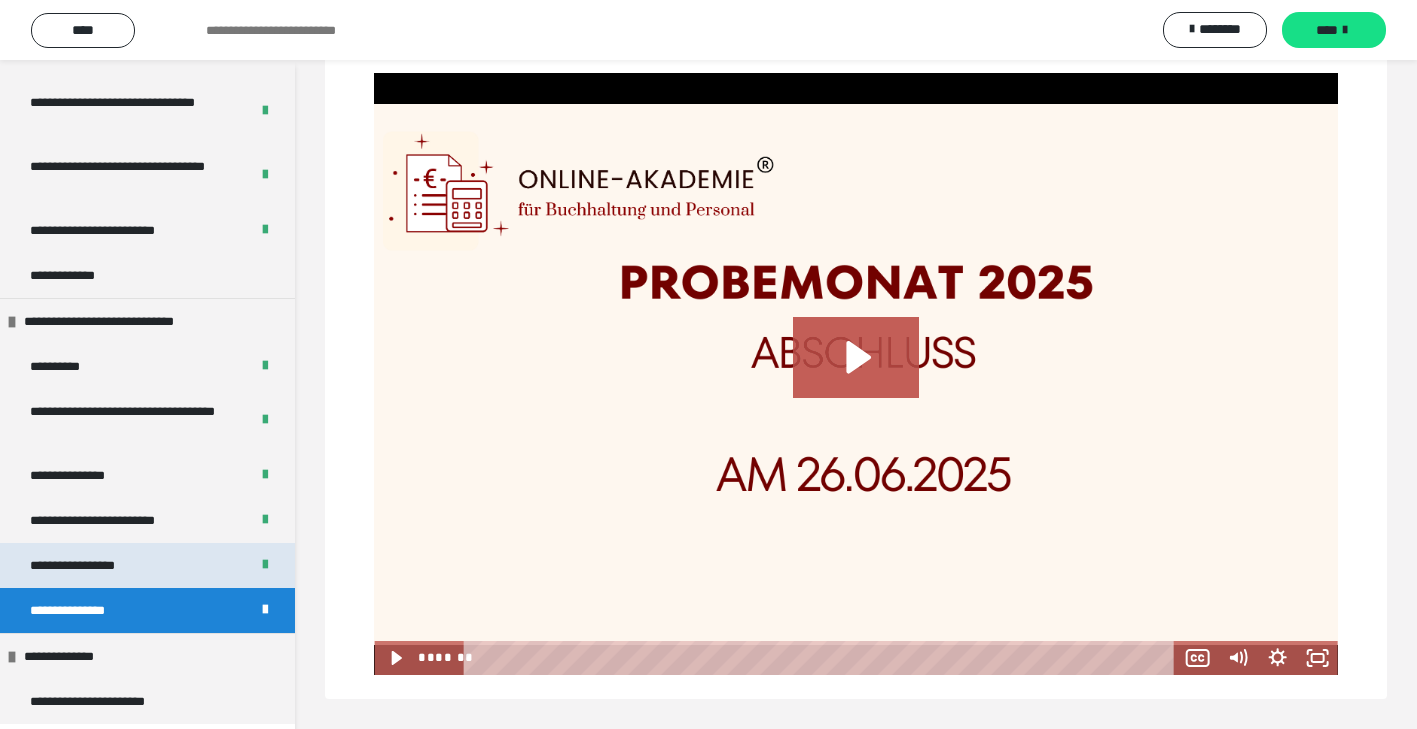 scroll, scrollTop: 340, scrollLeft: 0, axis: vertical 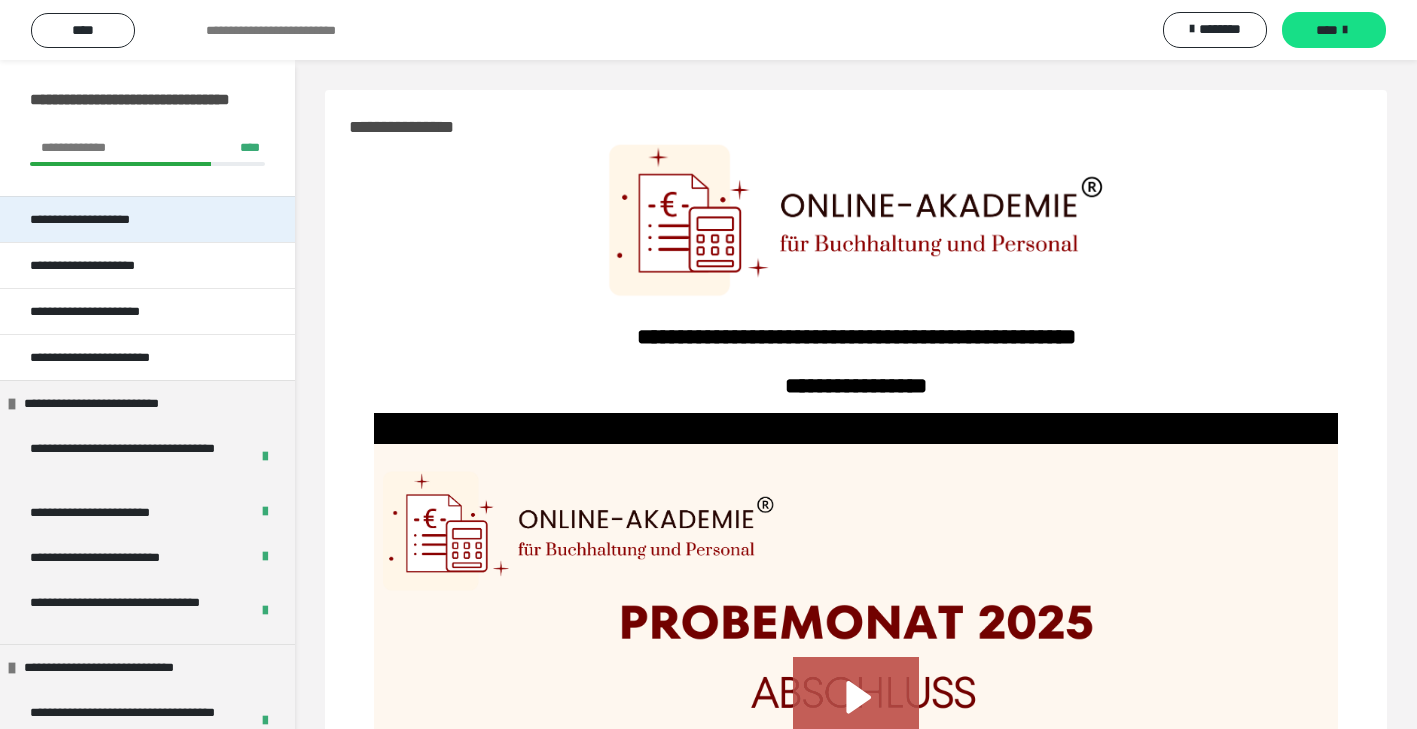 click on "**********" at bounding box center [147, 219] 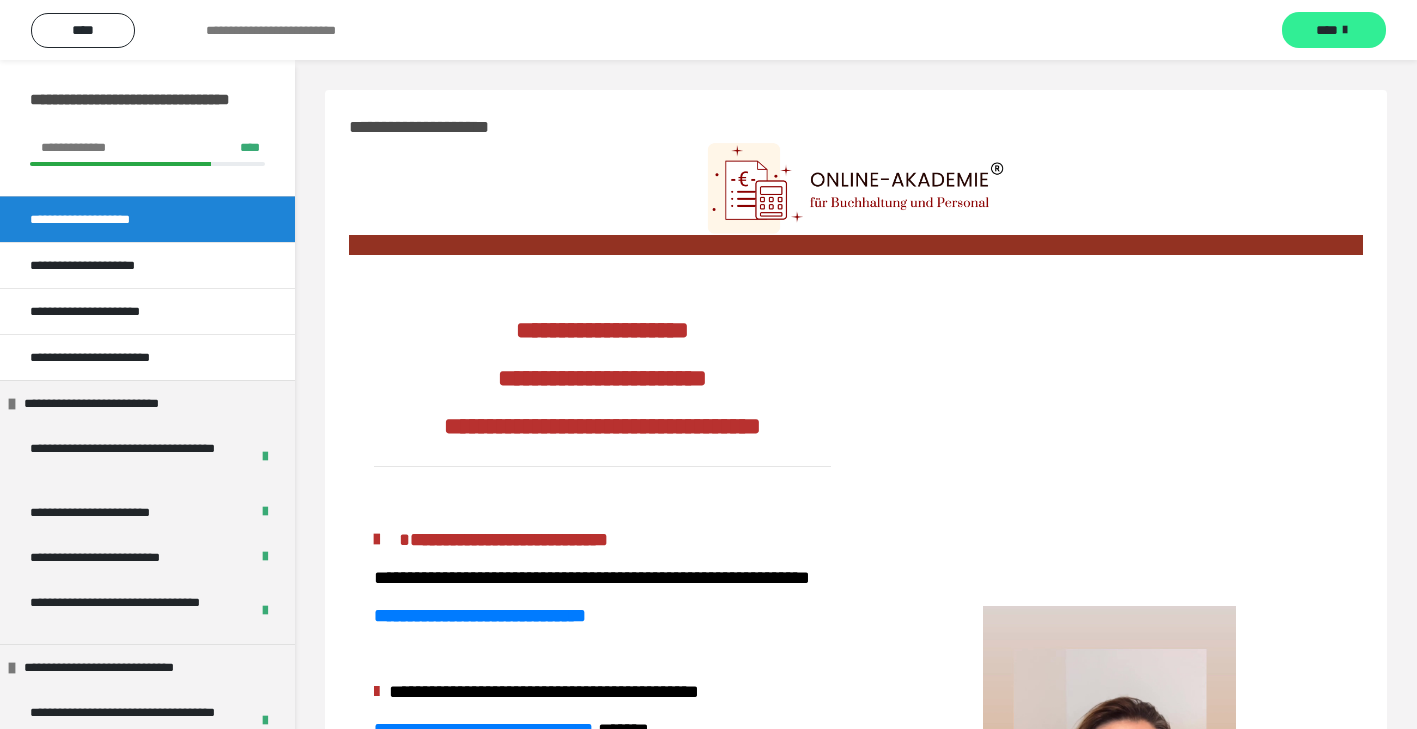 click on "****" at bounding box center (1334, 30) 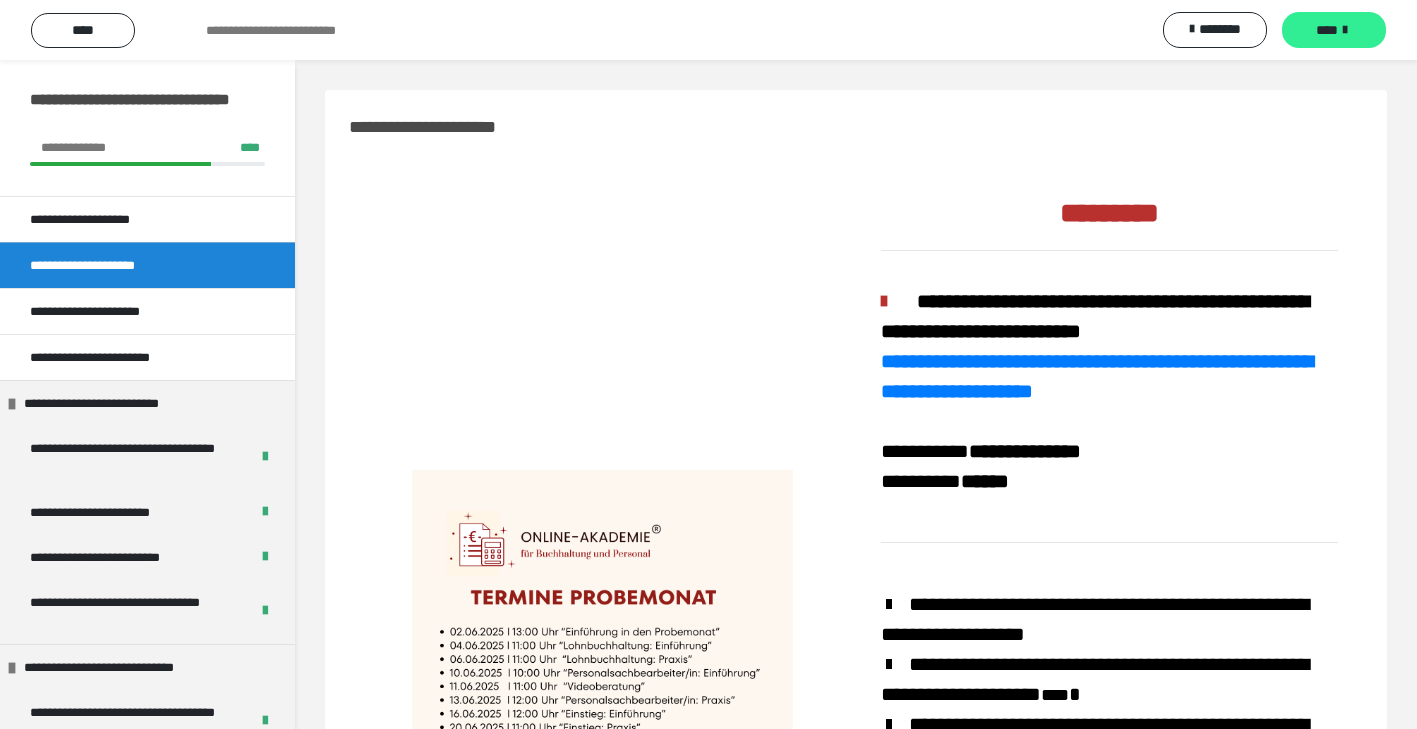 click on "****" at bounding box center (1334, 30) 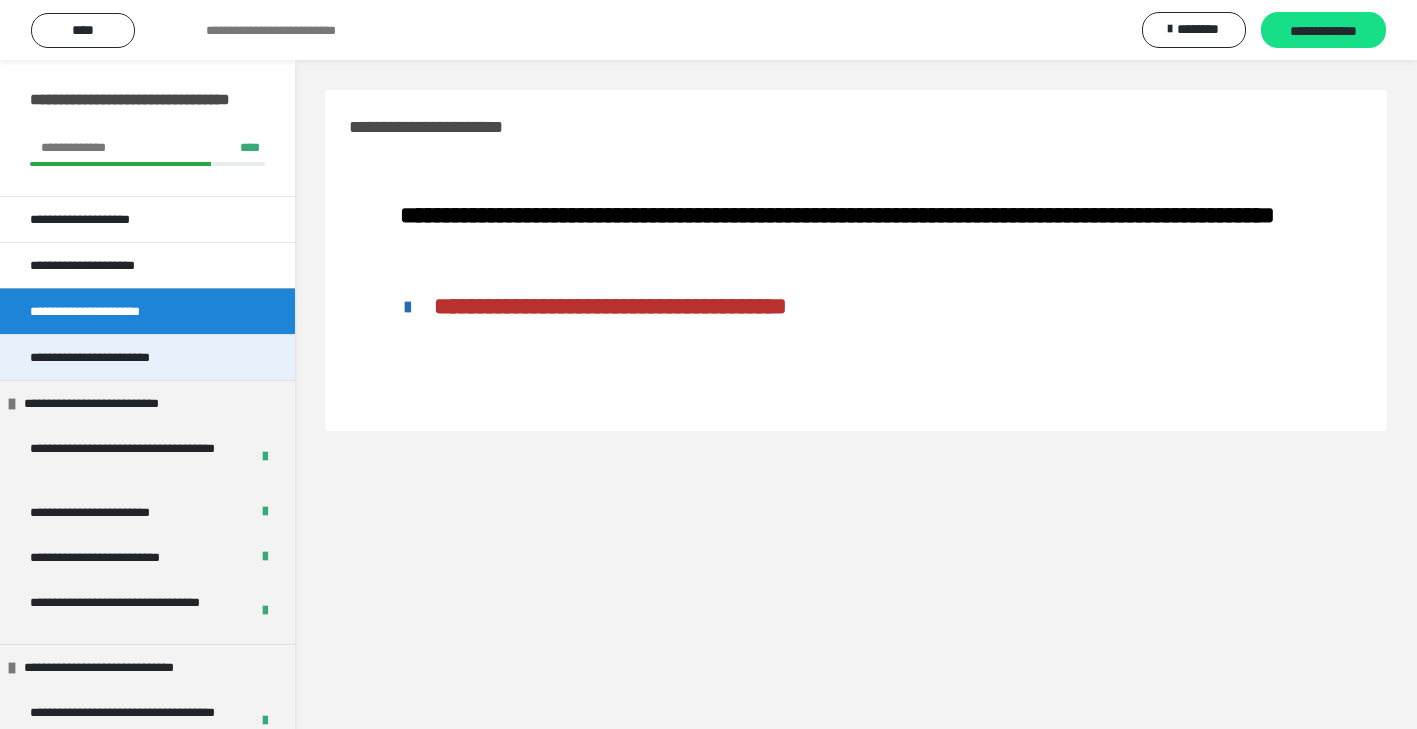 click on "**********" at bounding box center (117, 357) 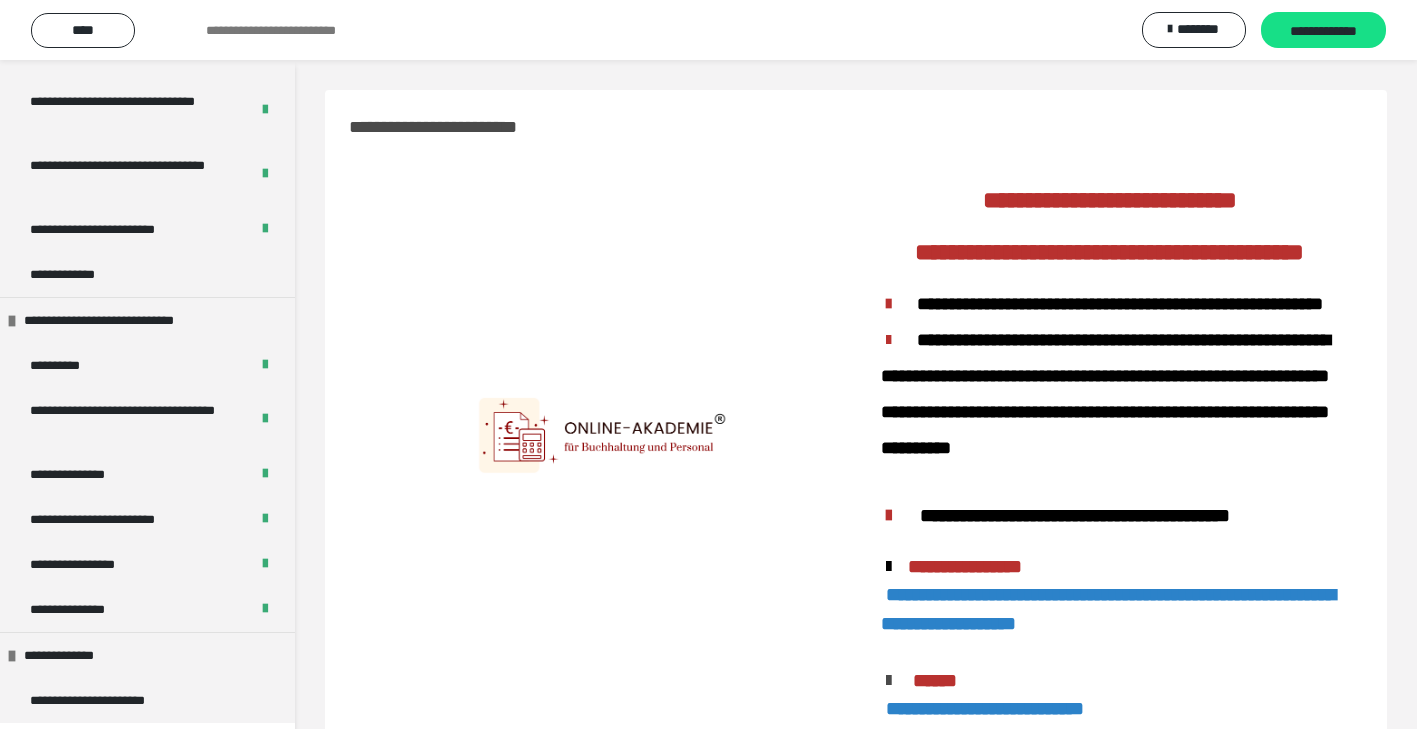 scroll, scrollTop: 674, scrollLeft: 0, axis: vertical 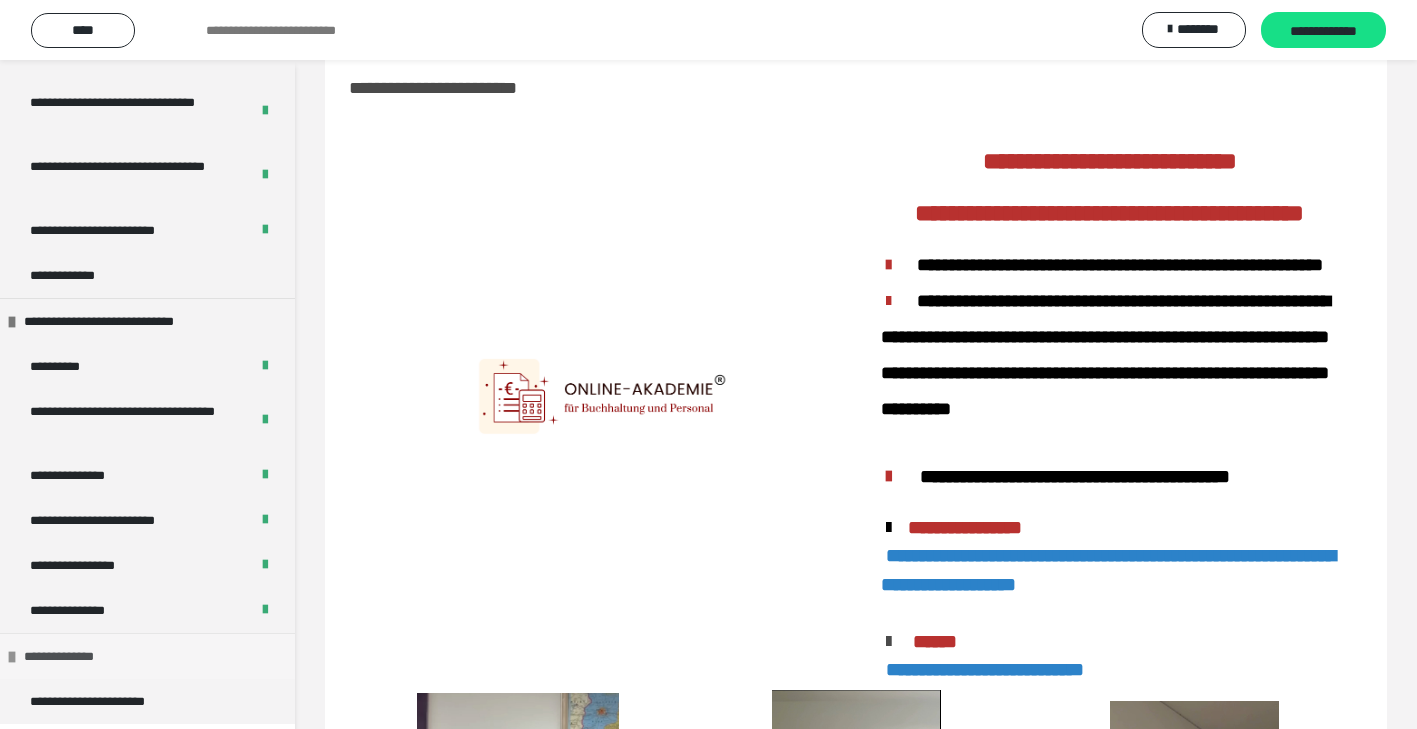 click on "**********" at bounding box center (70, 656) 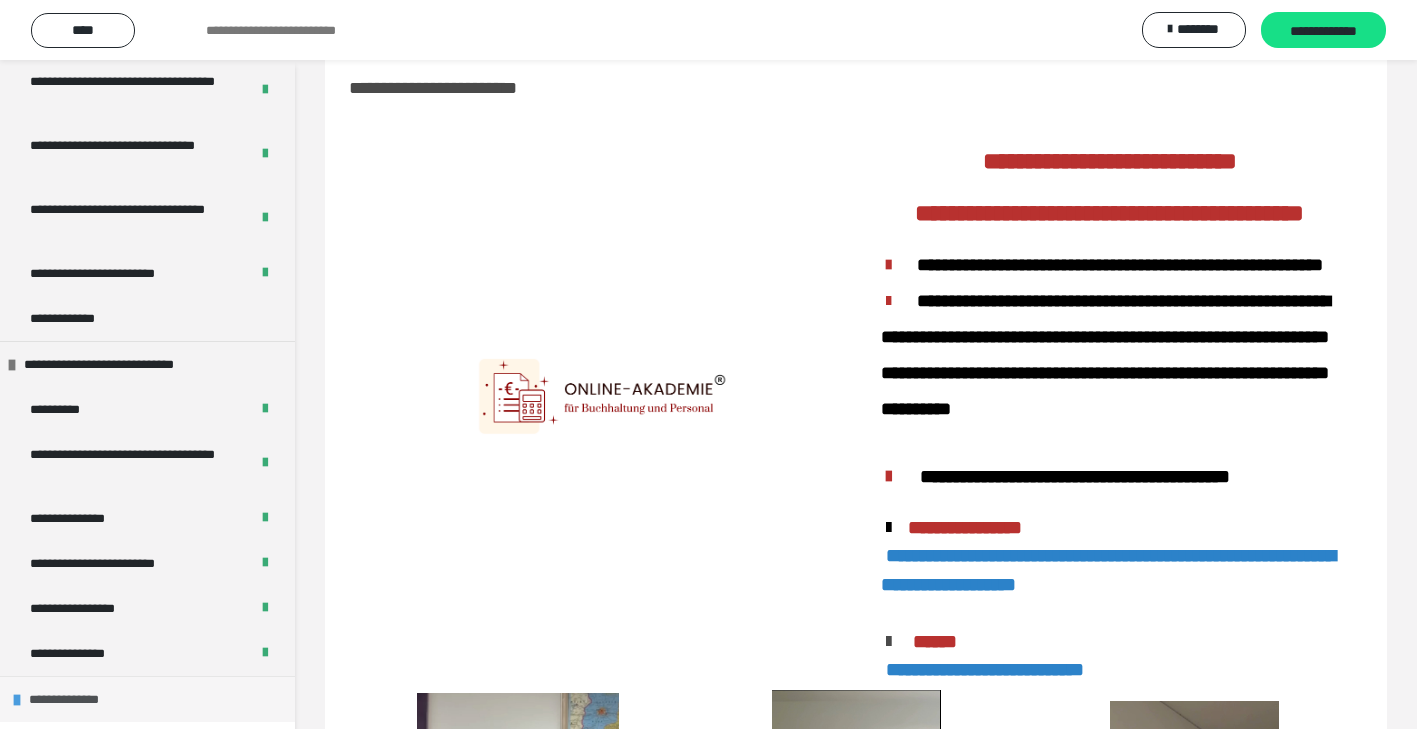 click on "**********" at bounding box center [75, 699] 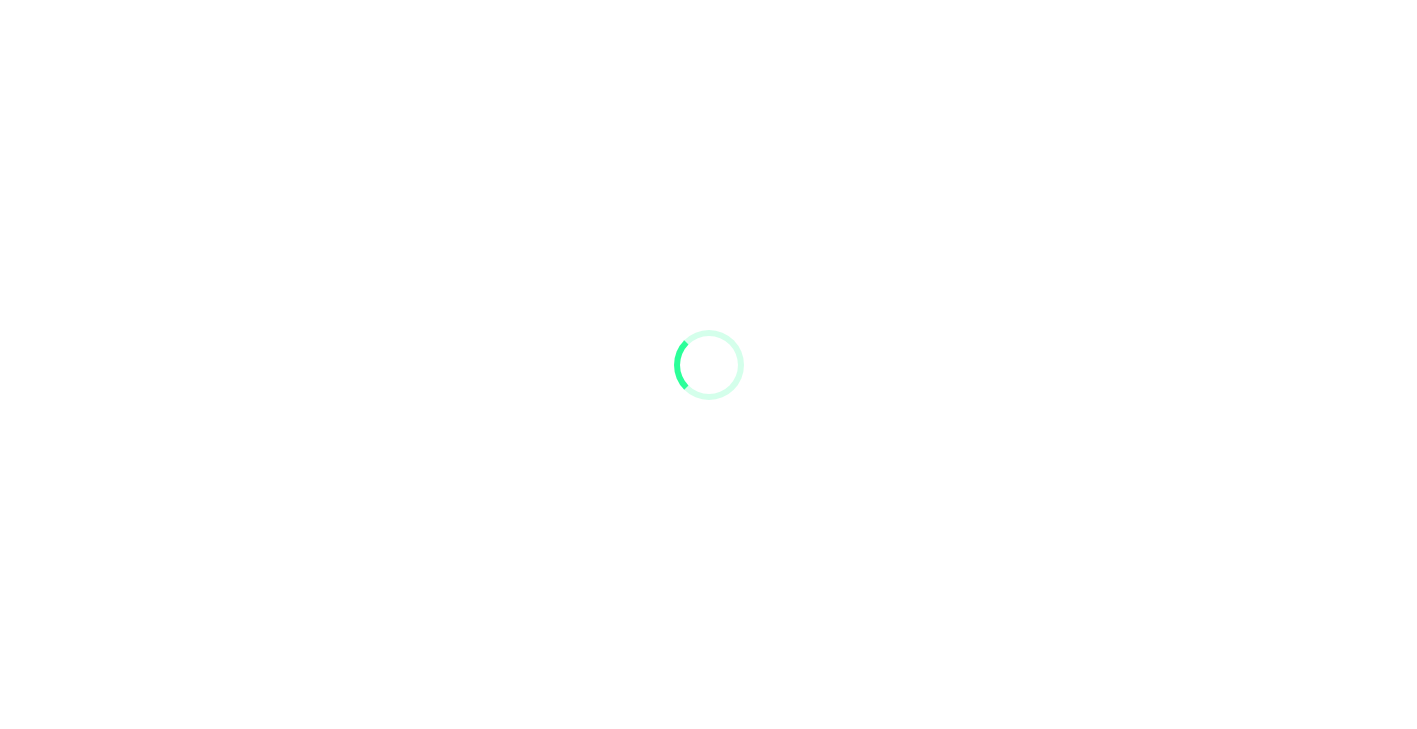 scroll, scrollTop: 0, scrollLeft: 0, axis: both 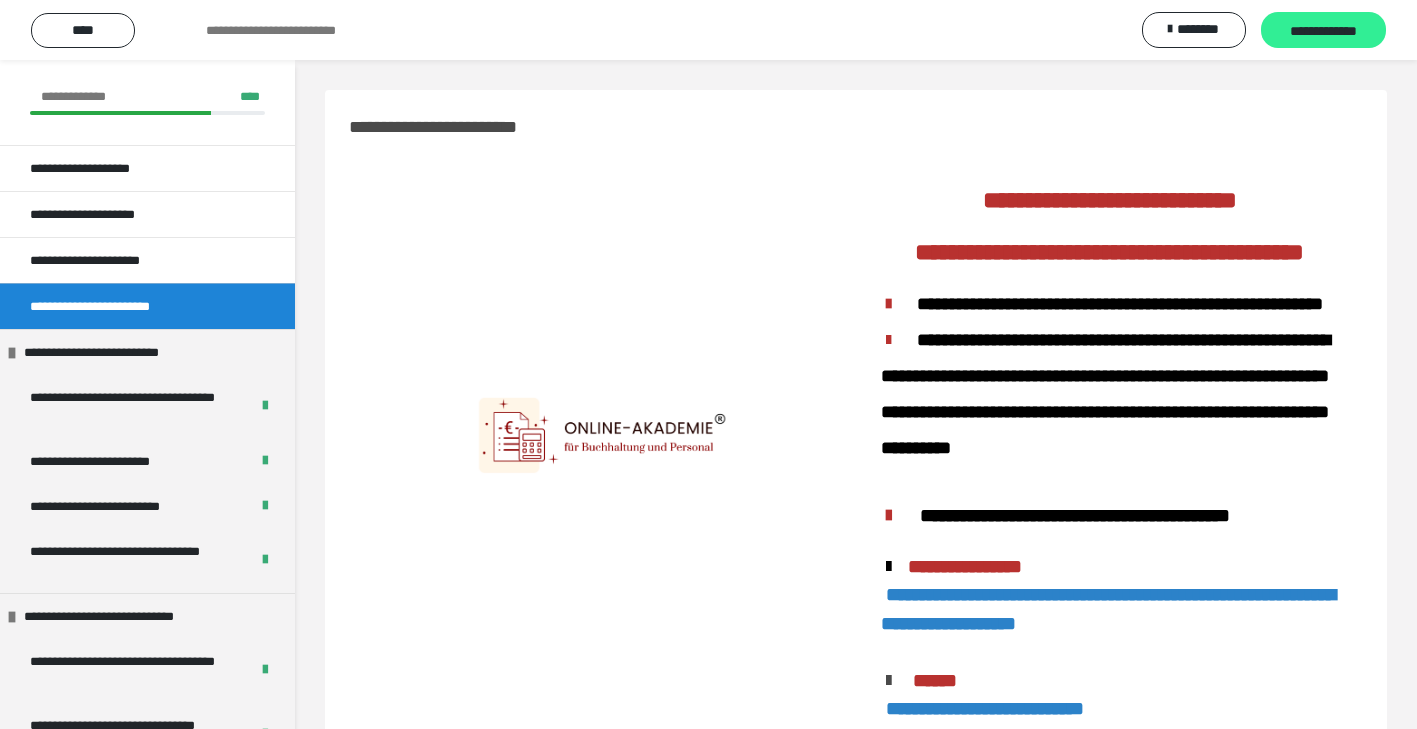 click on "**********" at bounding box center (1323, 31) 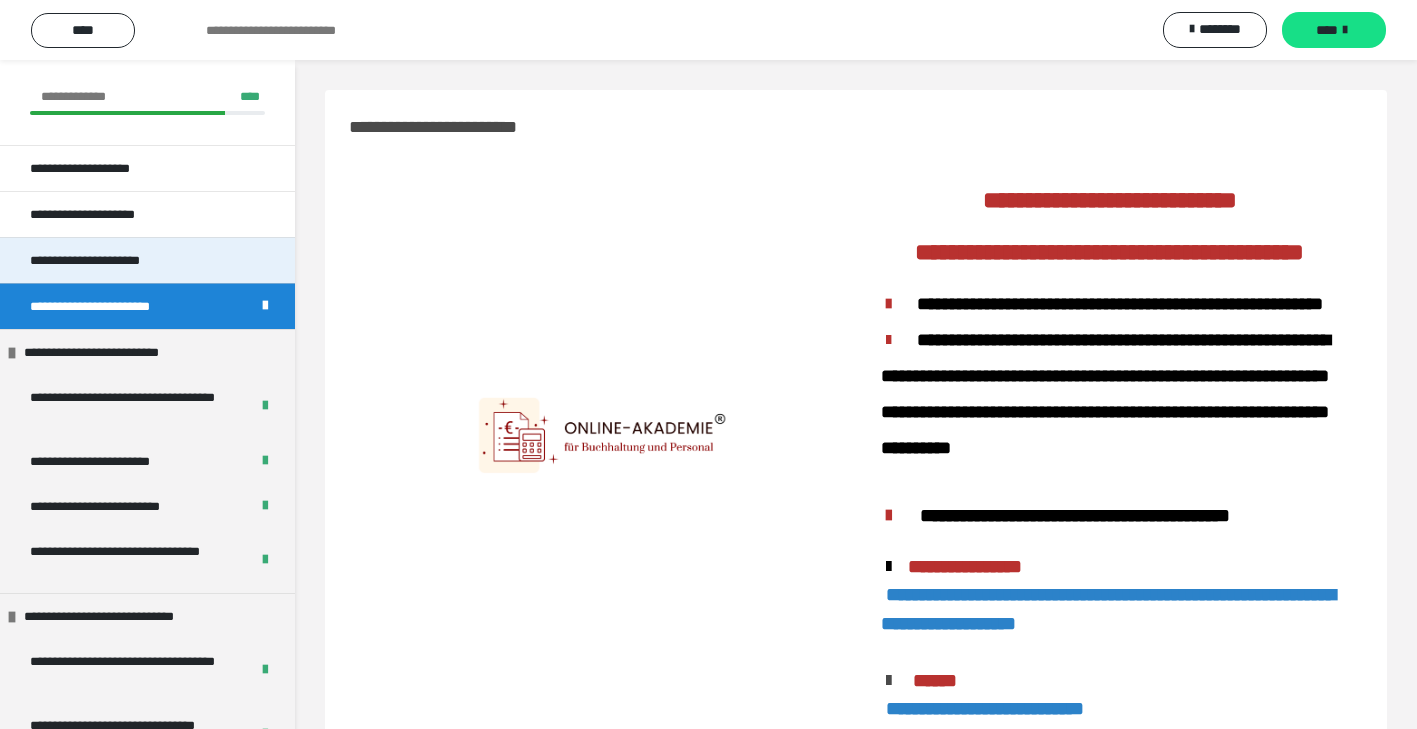 click on "**********" at bounding box center (147, 260) 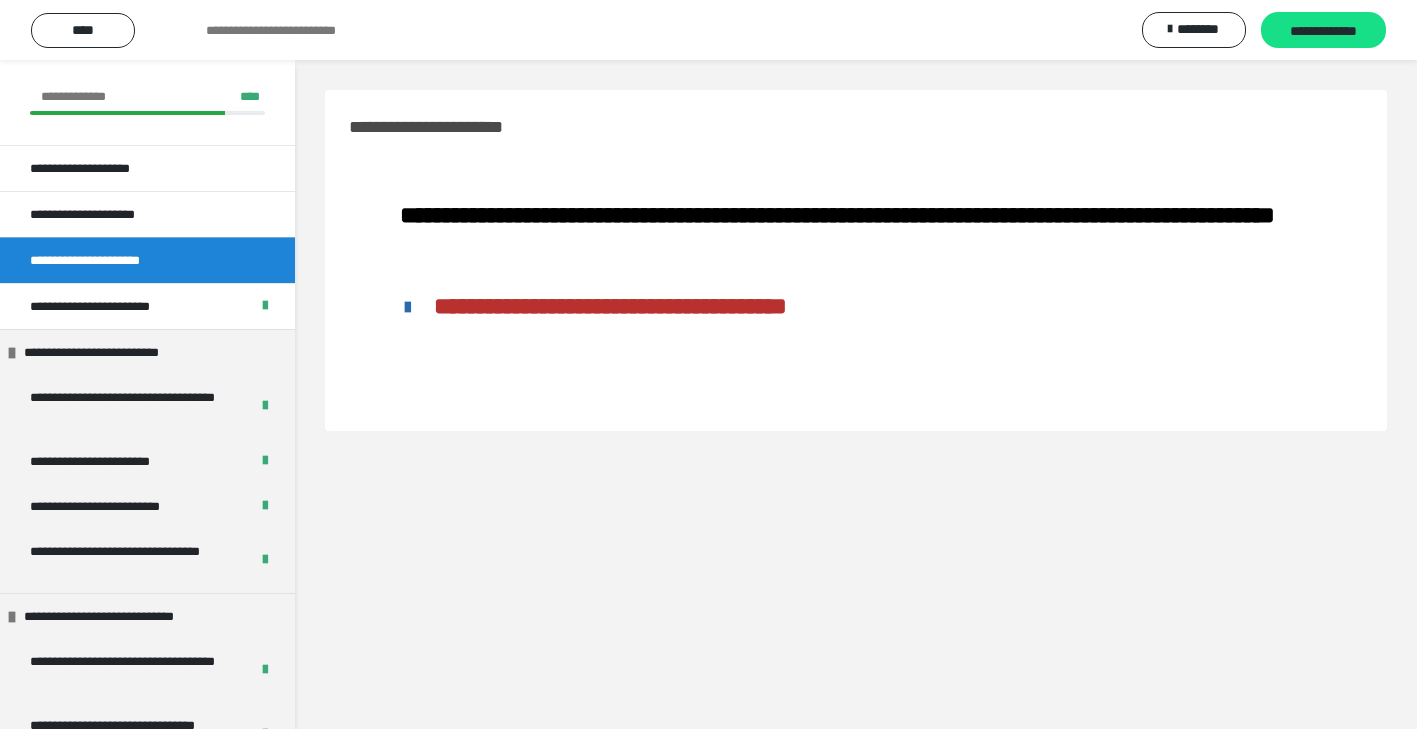 click on "**********" at bounding box center (708, 30) 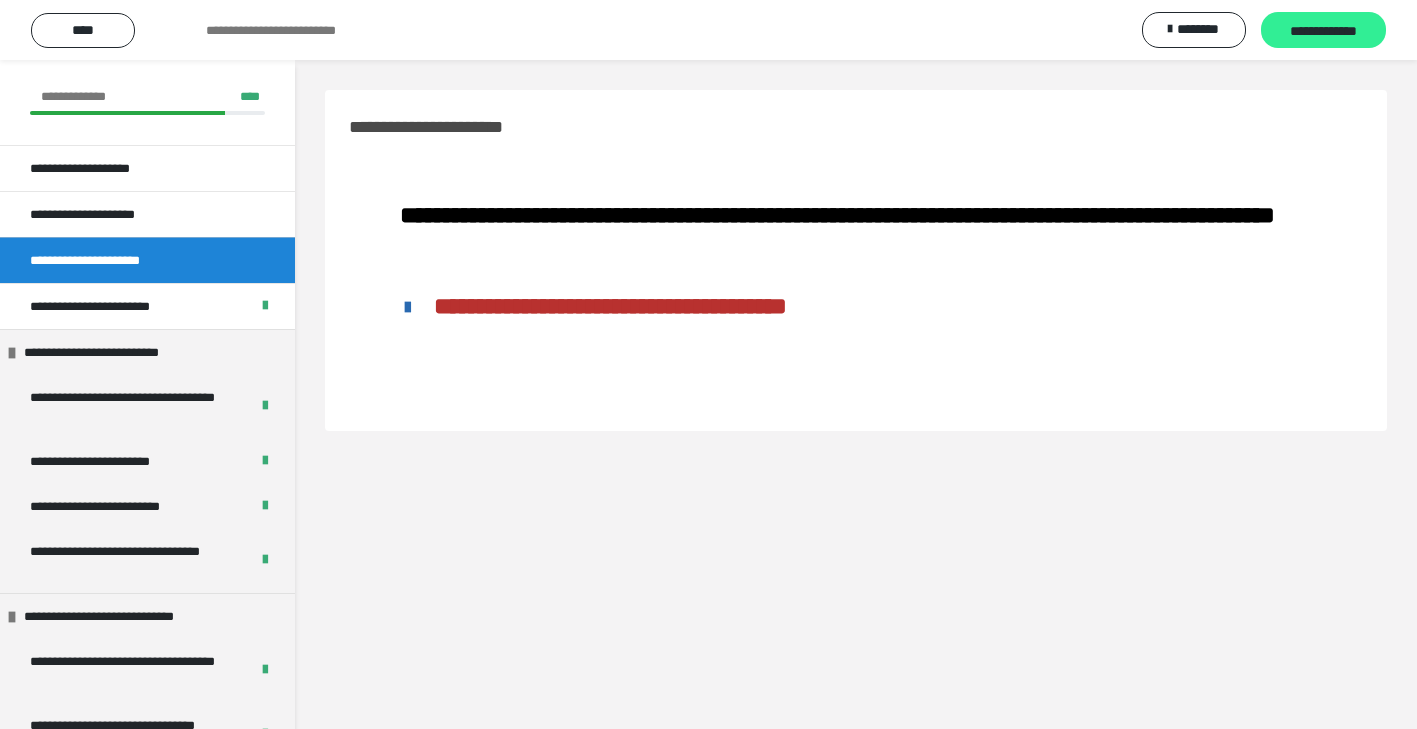 click on "**********" at bounding box center (1323, 31) 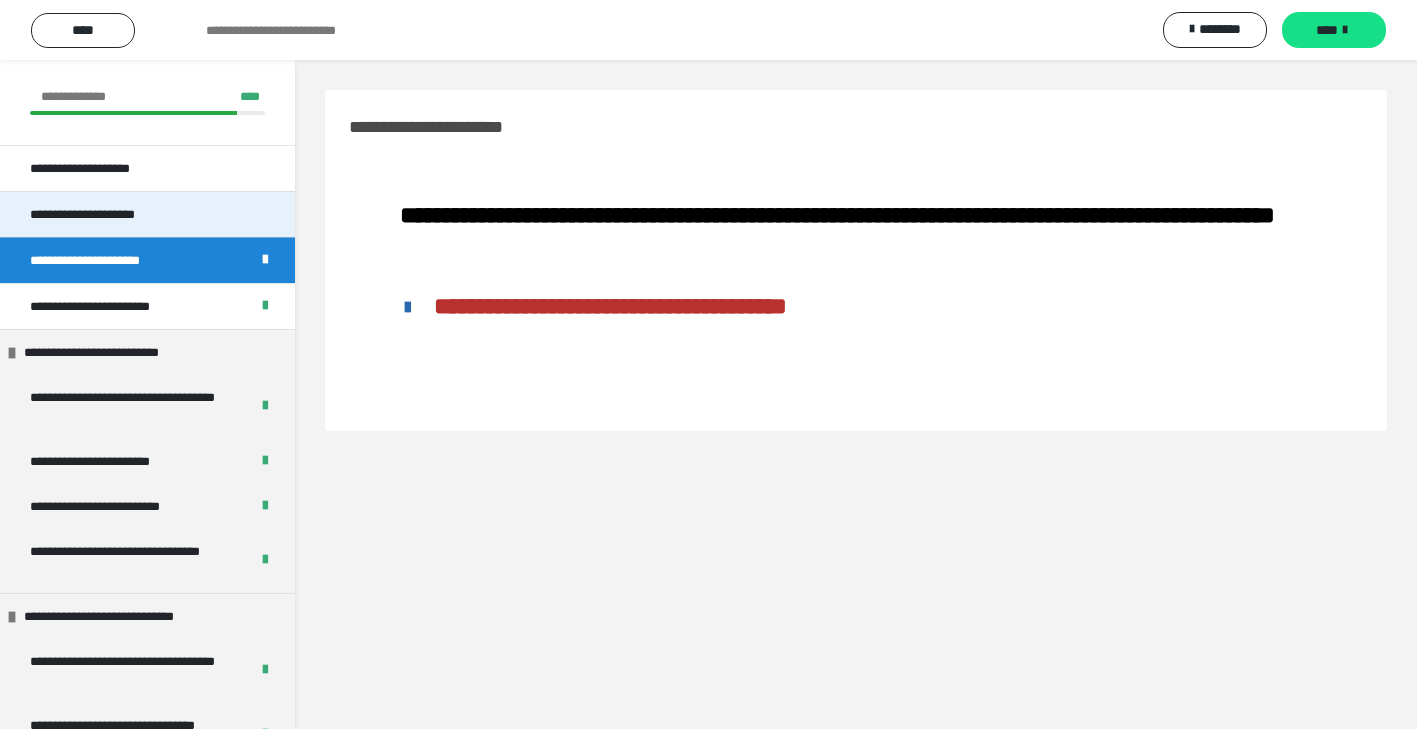click on "**********" at bounding box center [147, 214] 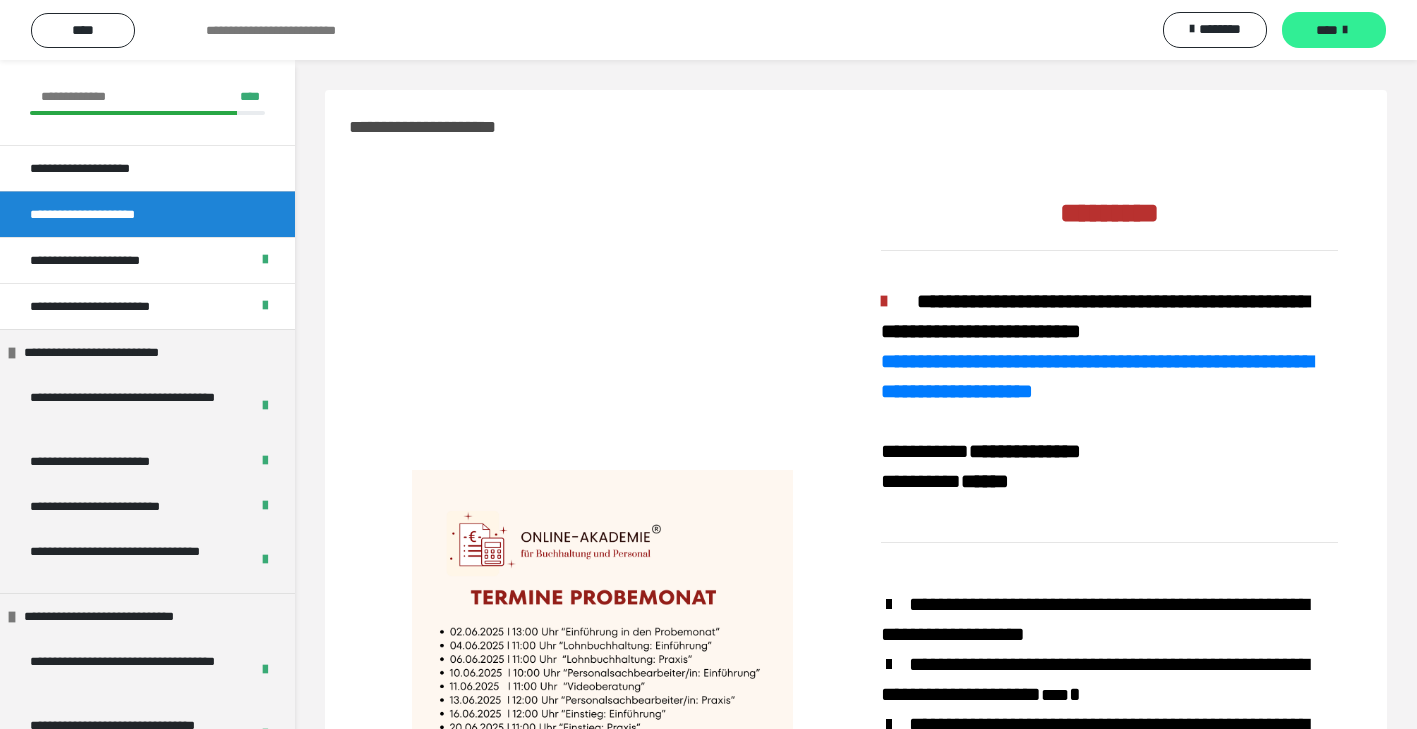 click on "****" at bounding box center [1334, 30] 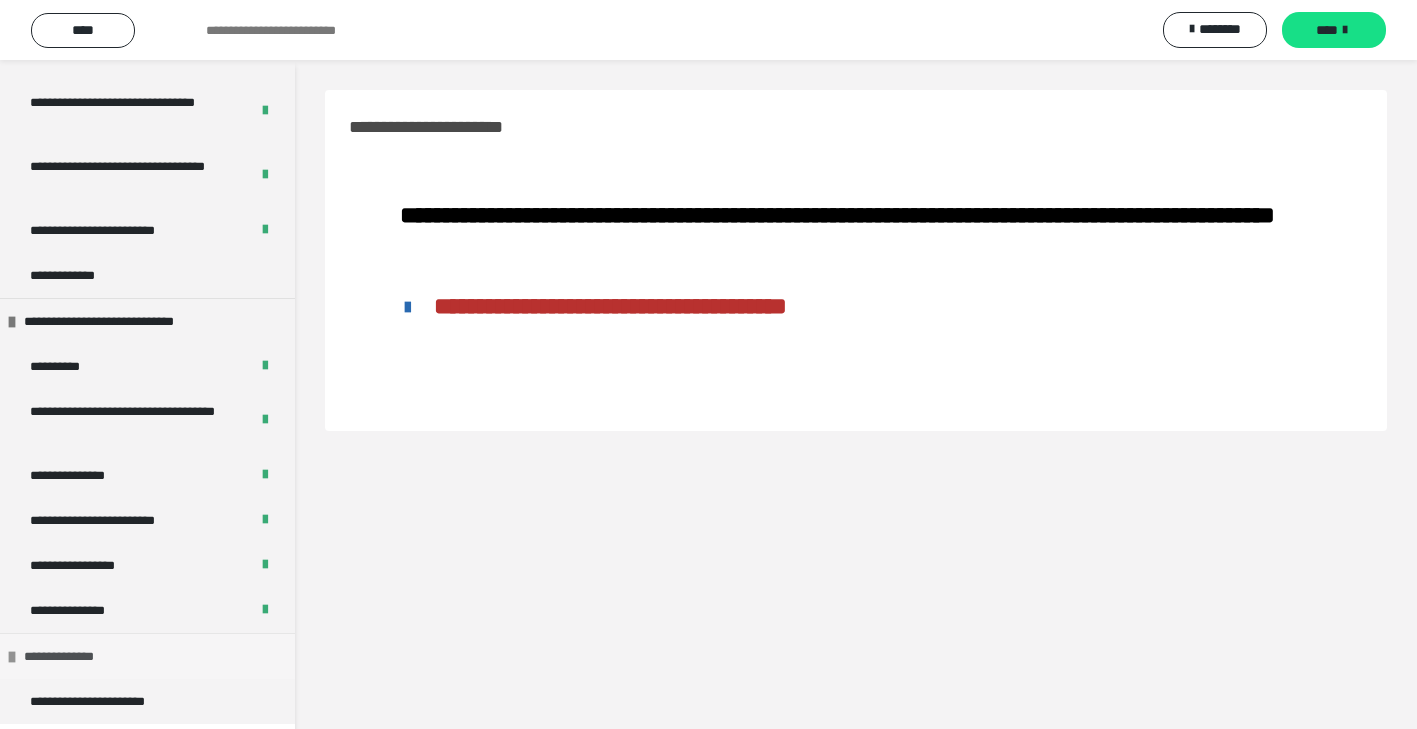 click on "**********" at bounding box center [147, 656] 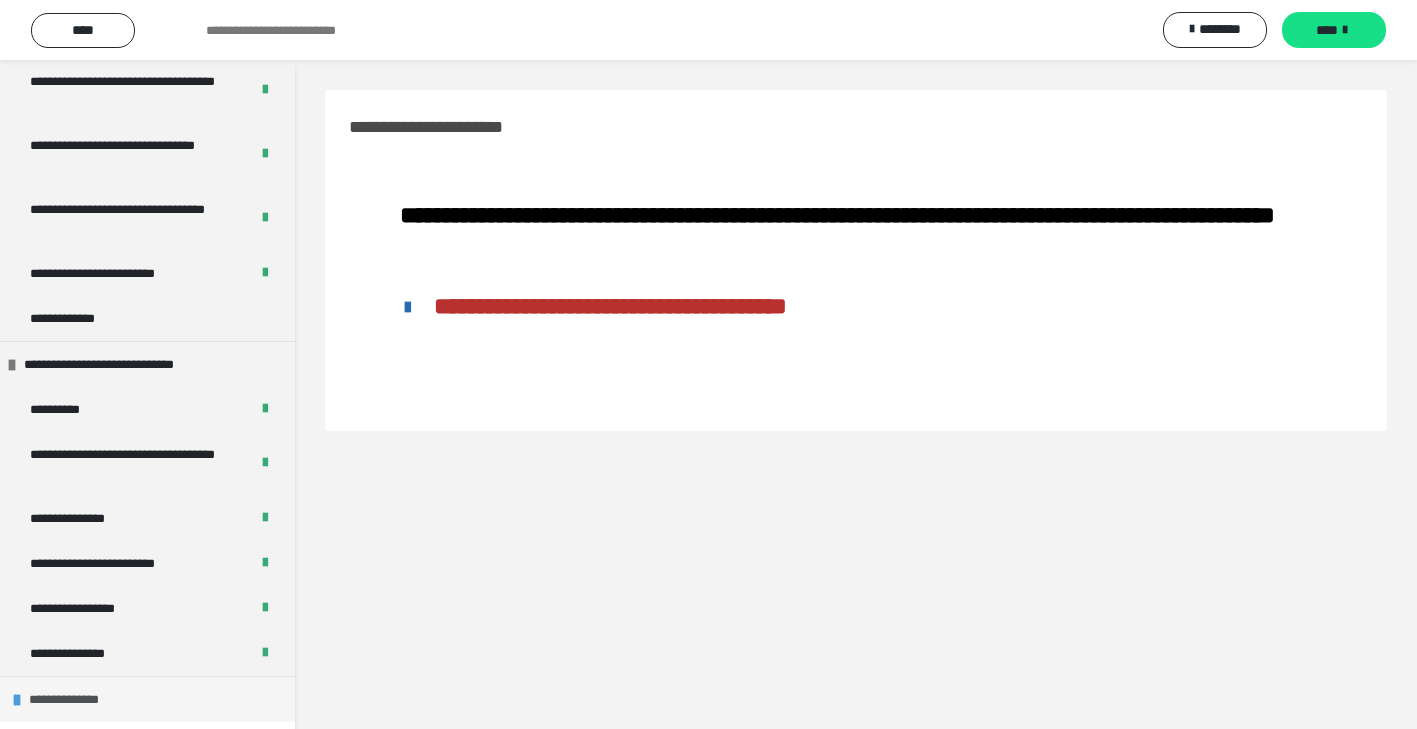 scroll, scrollTop: 629, scrollLeft: 0, axis: vertical 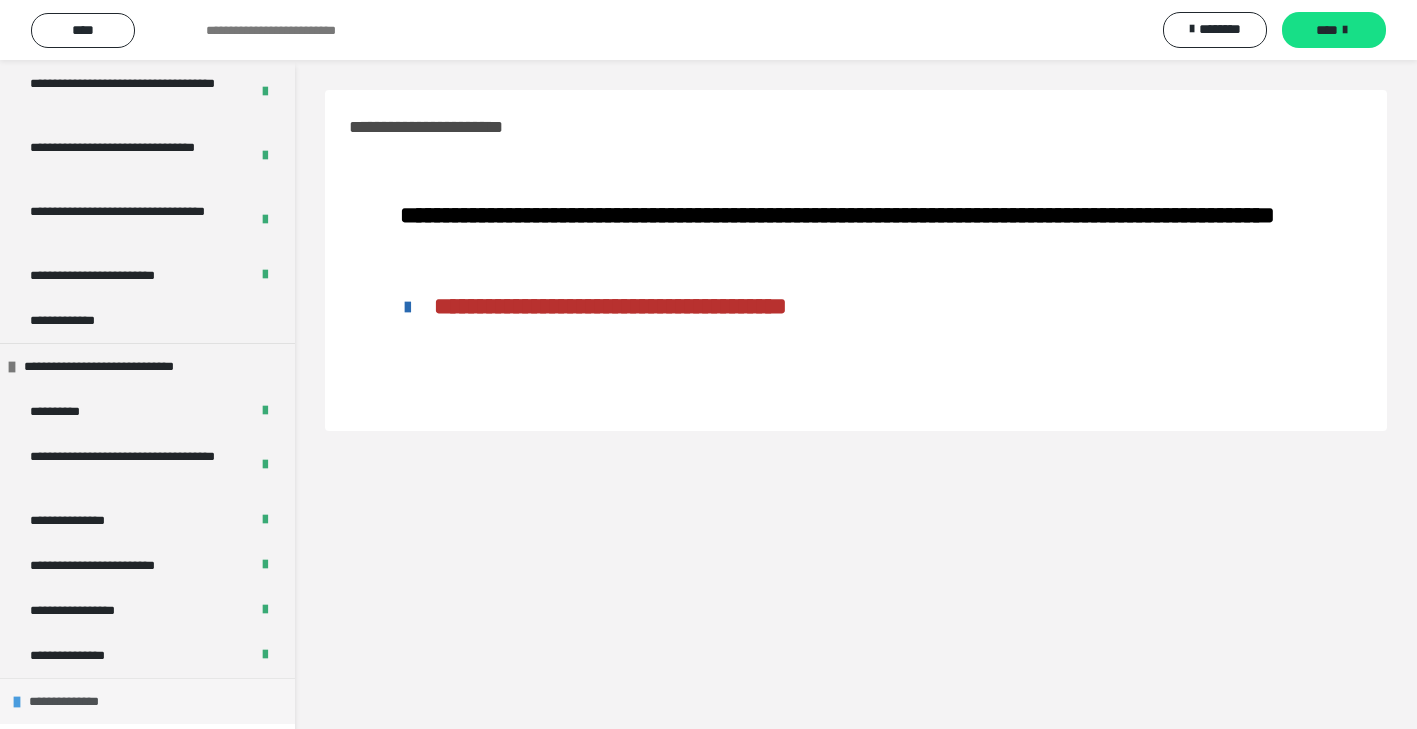 click on "**********" at bounding box center [147, 701] 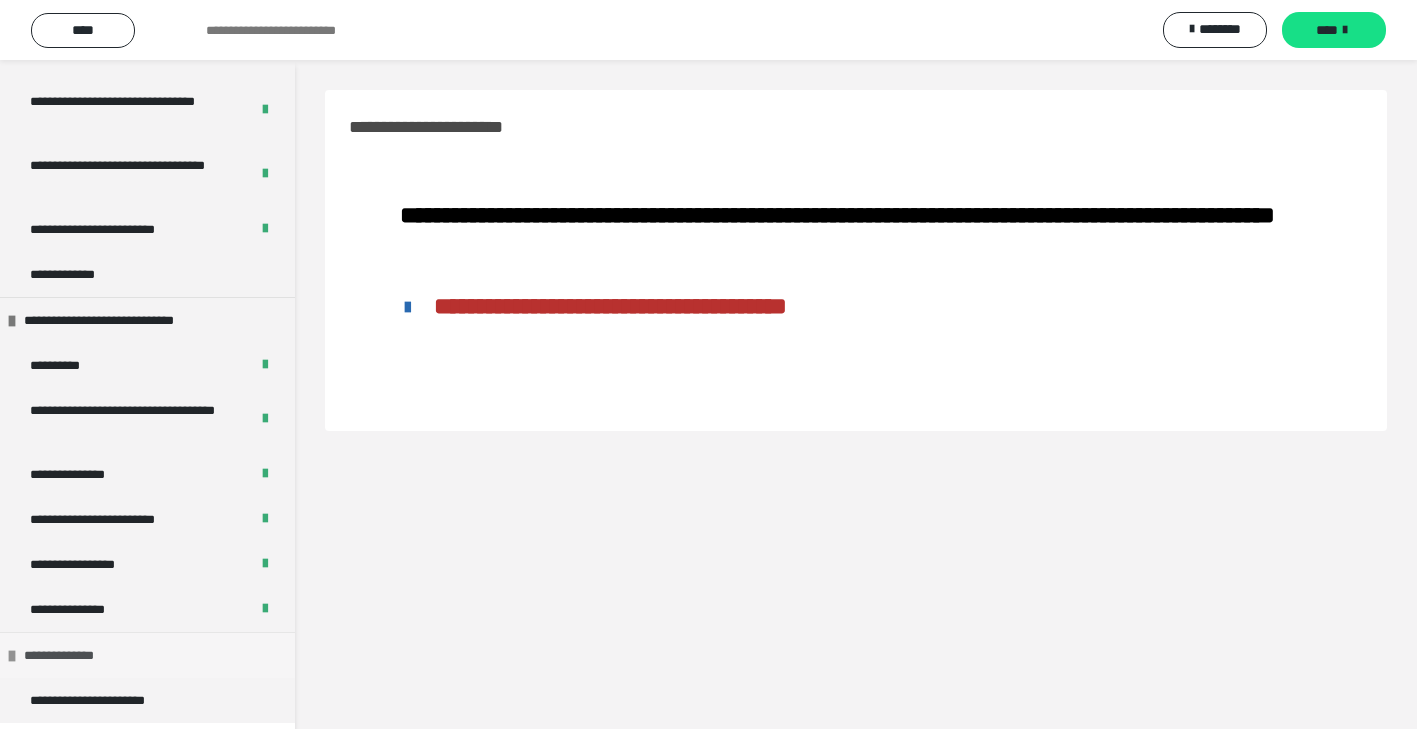 scroll, scrollTop: 674, scrollLeft: 0, axis: vertical 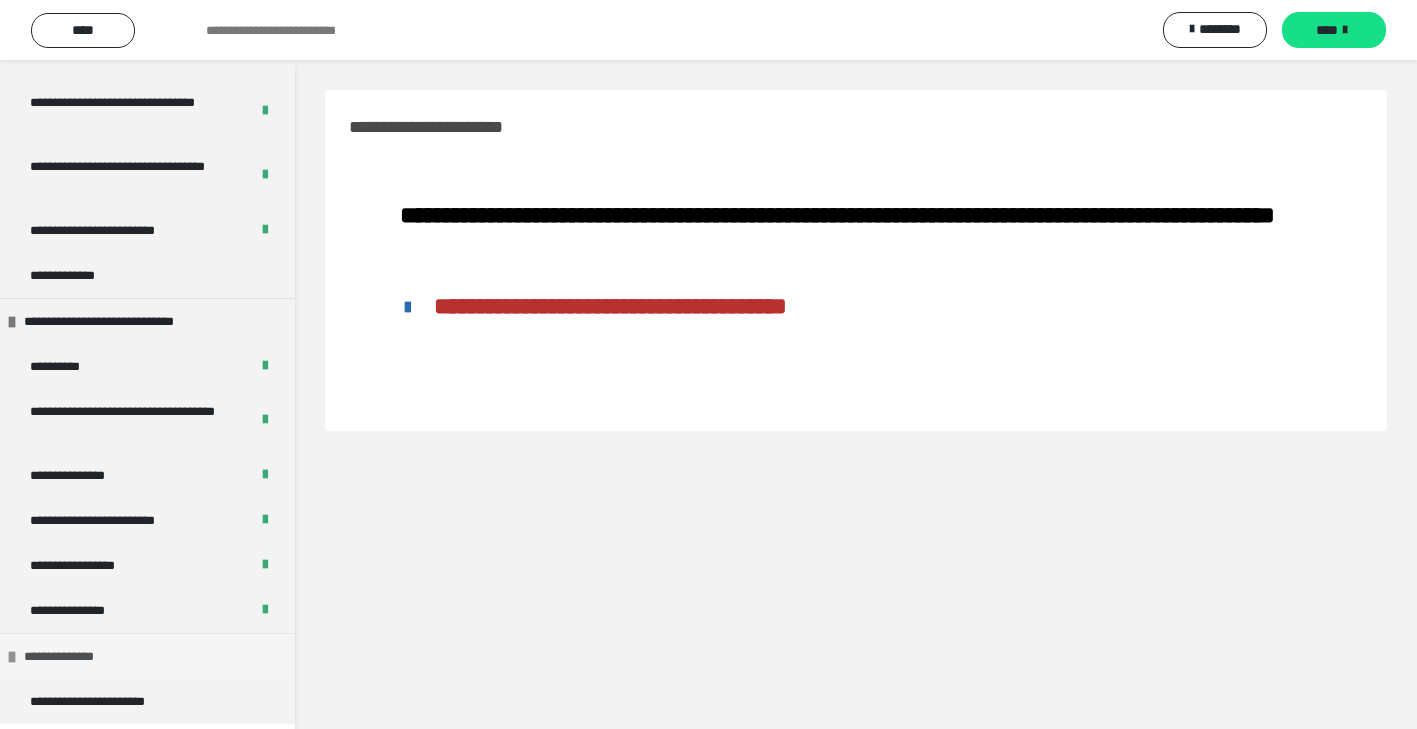 click on "**********" at bounding box center [108, 701] 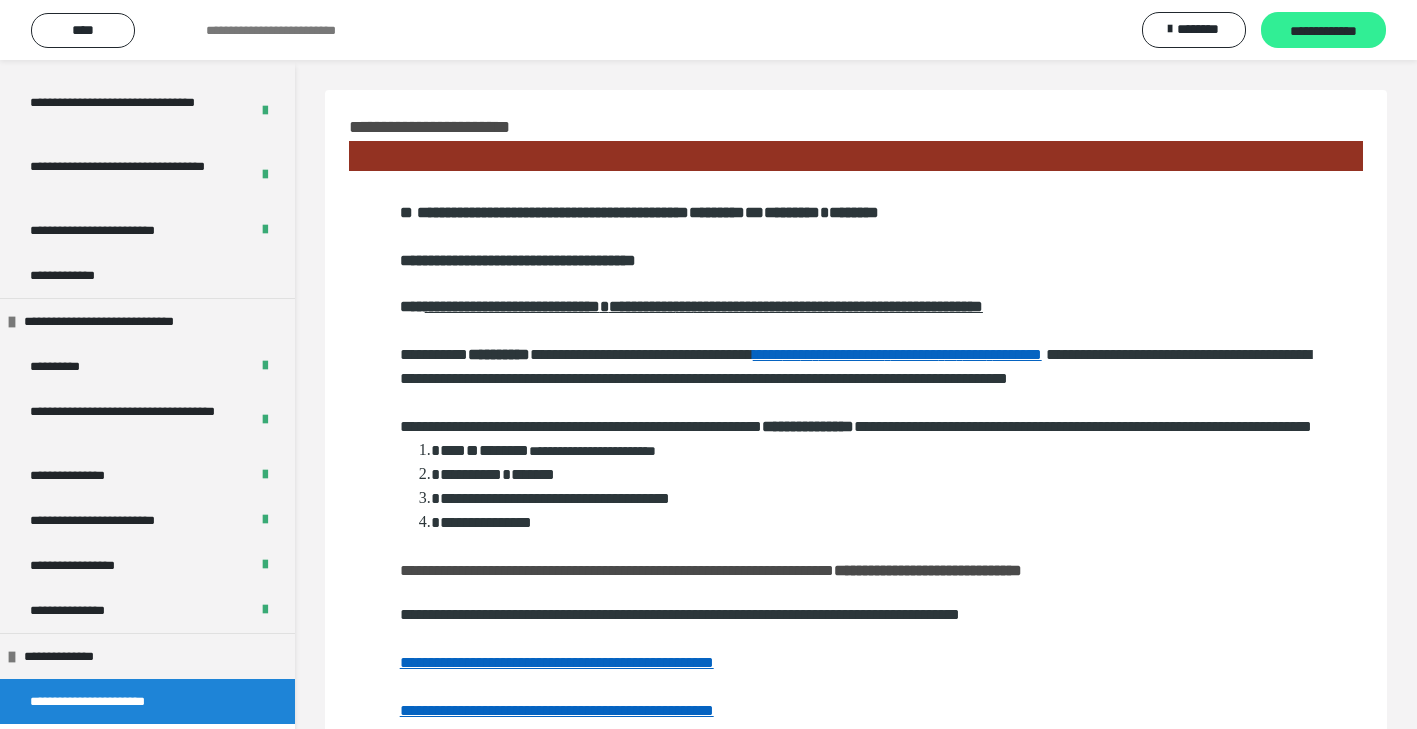 click on "**********" at bounding box center (1323, 30) 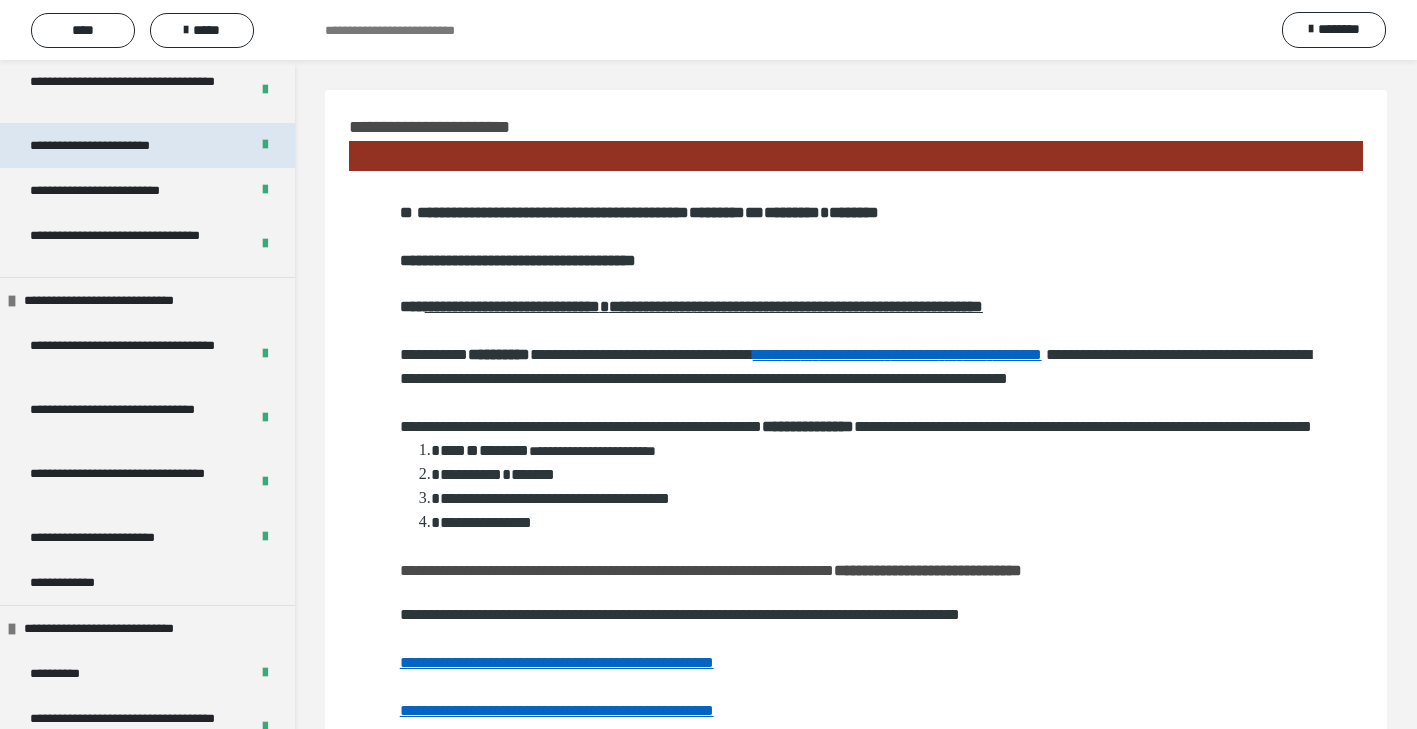 scroll, scrollTop: 375, scrollLeft: 0, axis: vertical 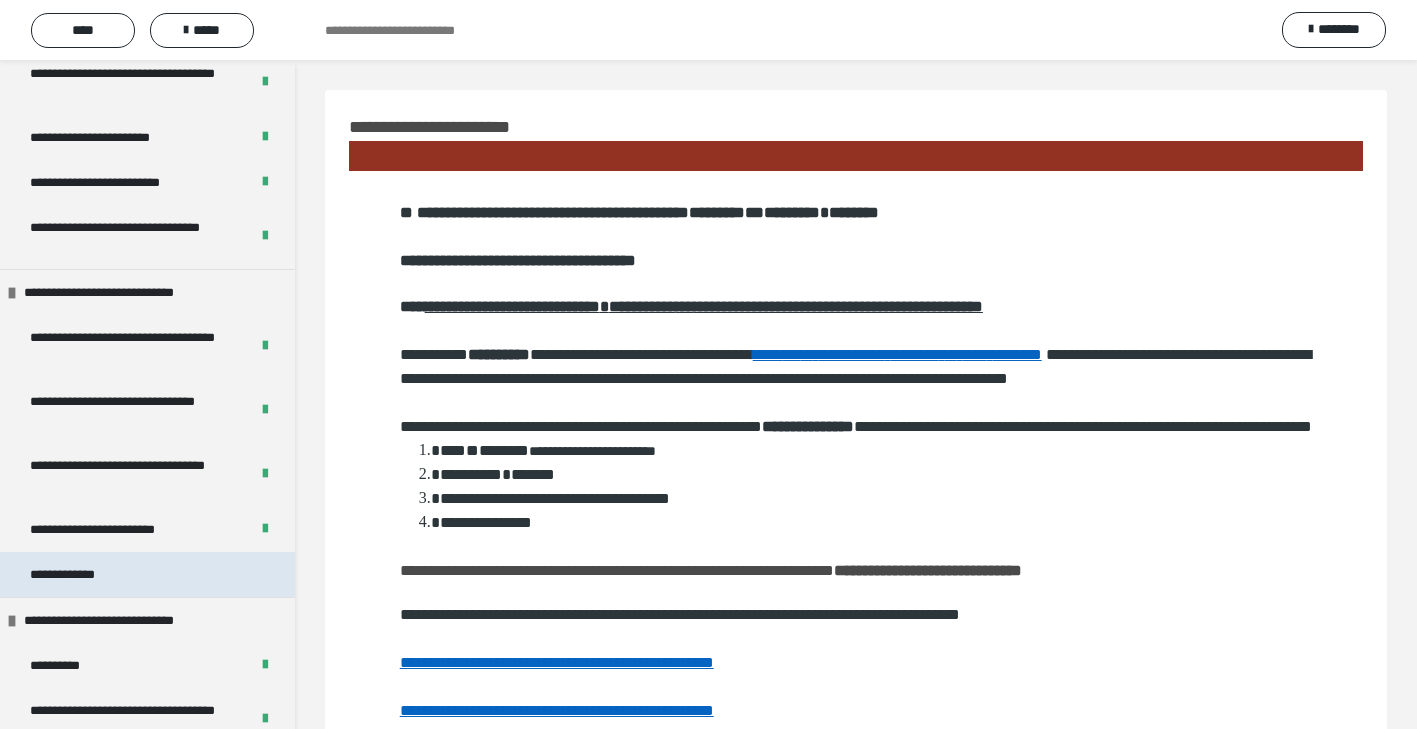 click on "**********" at bounding box center [147, 574] 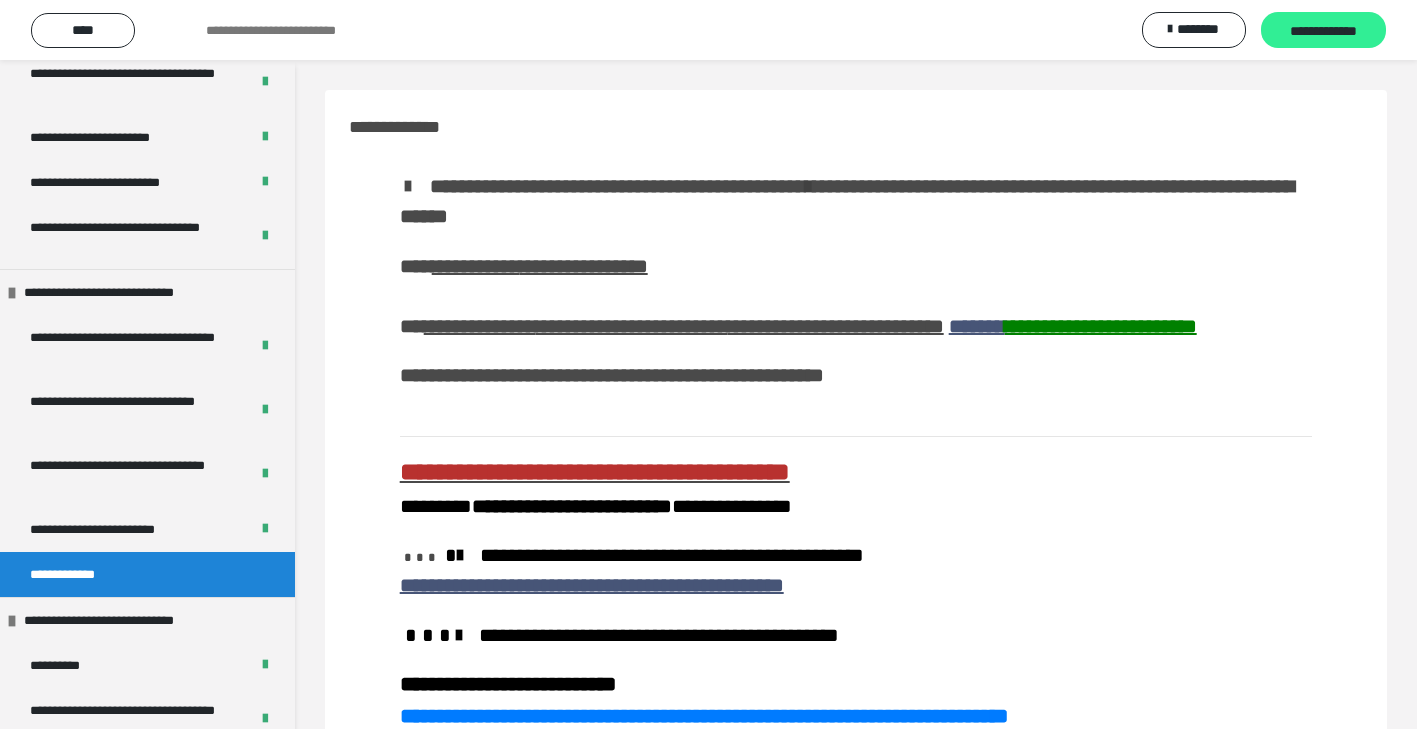 click on "**********" at bounding box center [1323, 31] 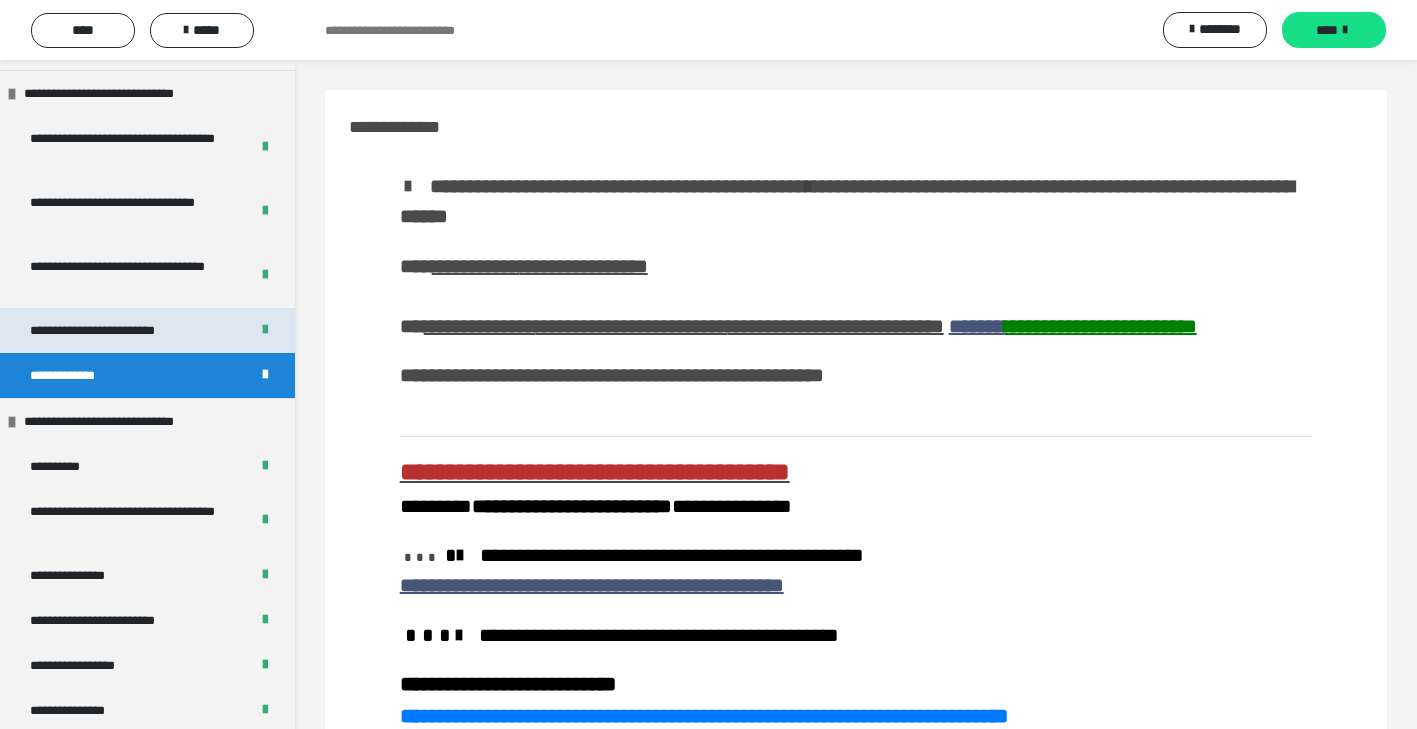 scroll, scrollTop: 692, scrollLeft: 0, axis: vertical 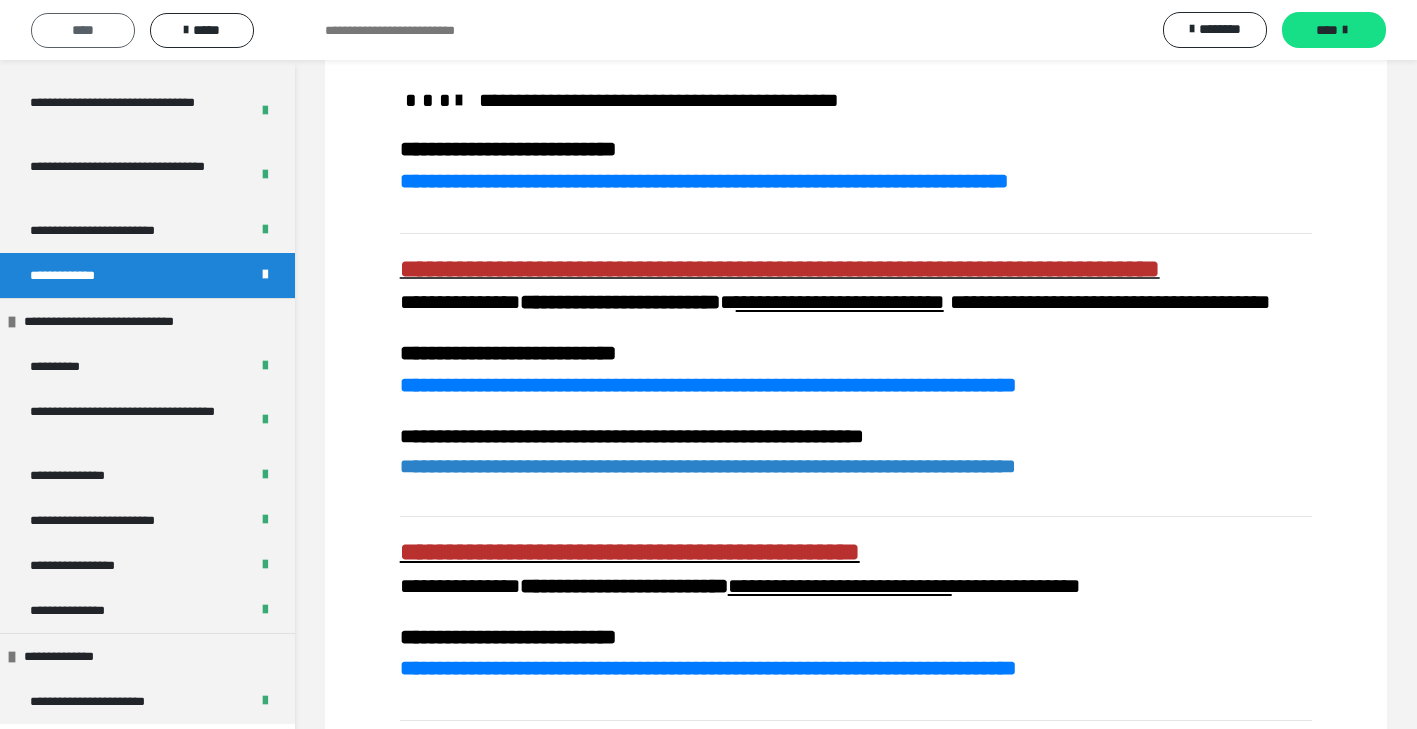 click on "****" at bounding box center (83, 30) 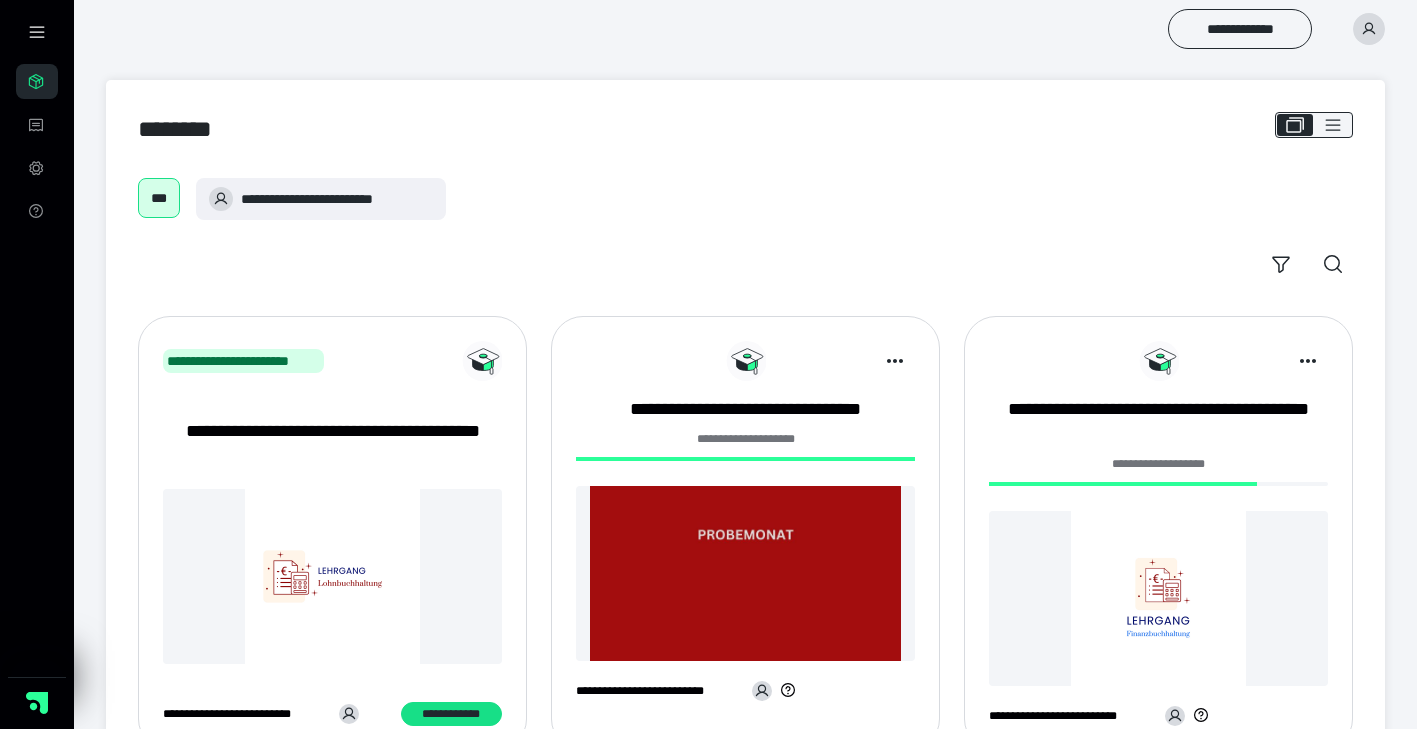 scroll, scrollTop: 0, scrollLeft: 0, axis: both 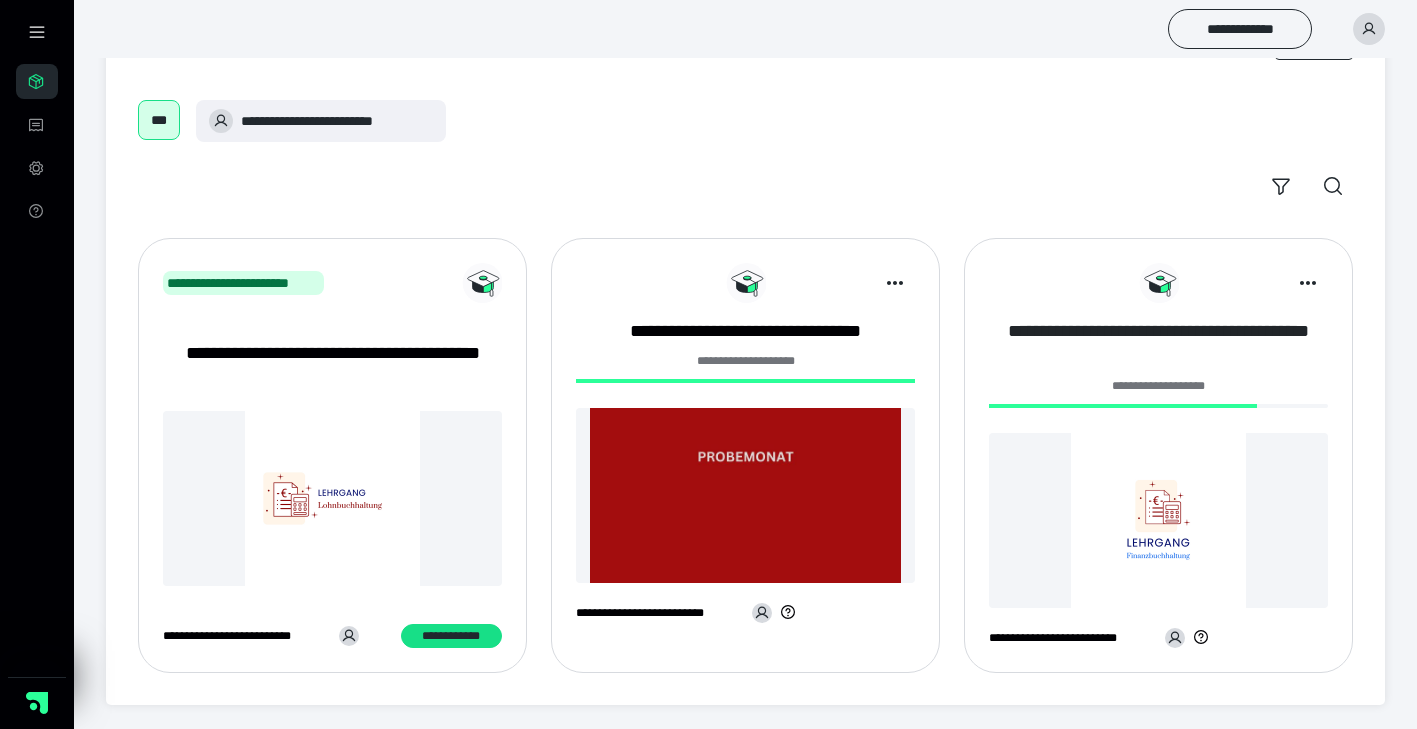 click on "**********" at bounding box center (1158, 344) 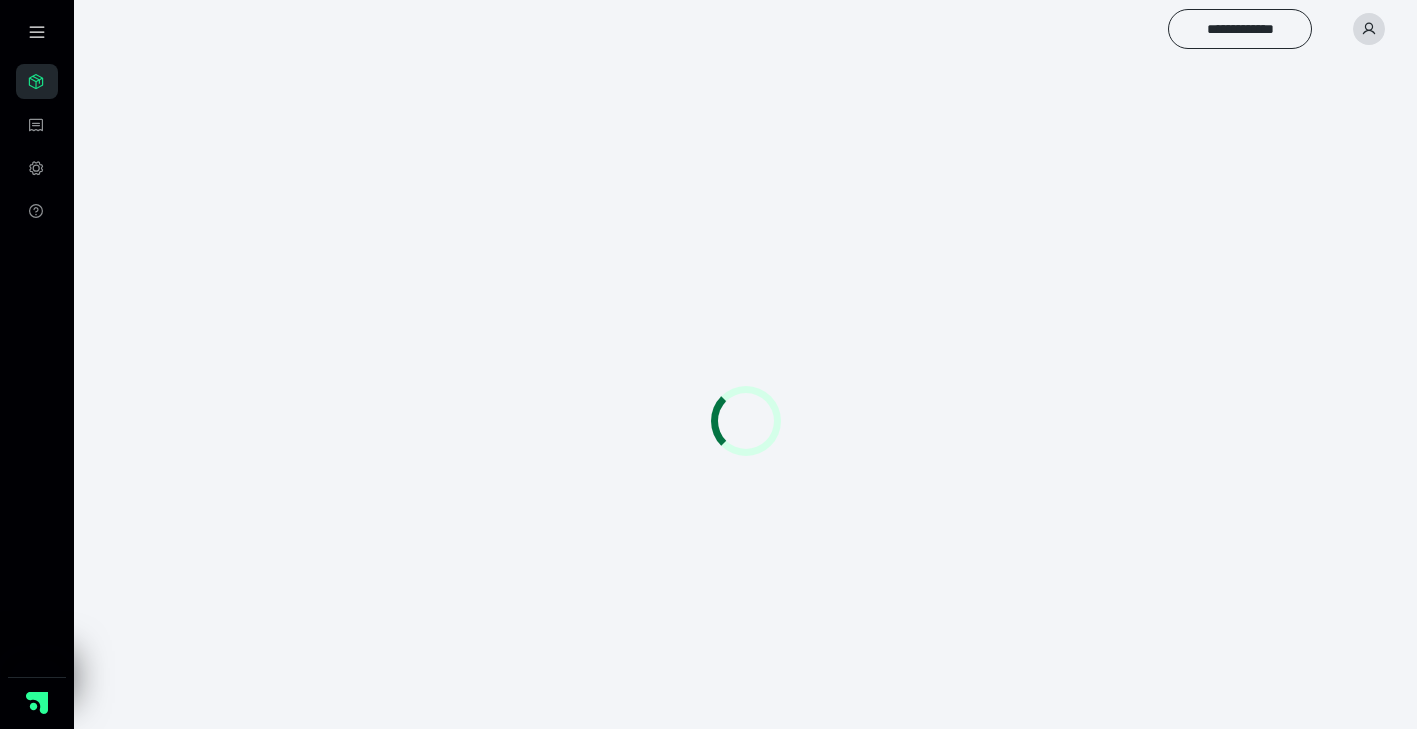 scroll, scrollTop: 0, scrollLeft: 0, axis: both 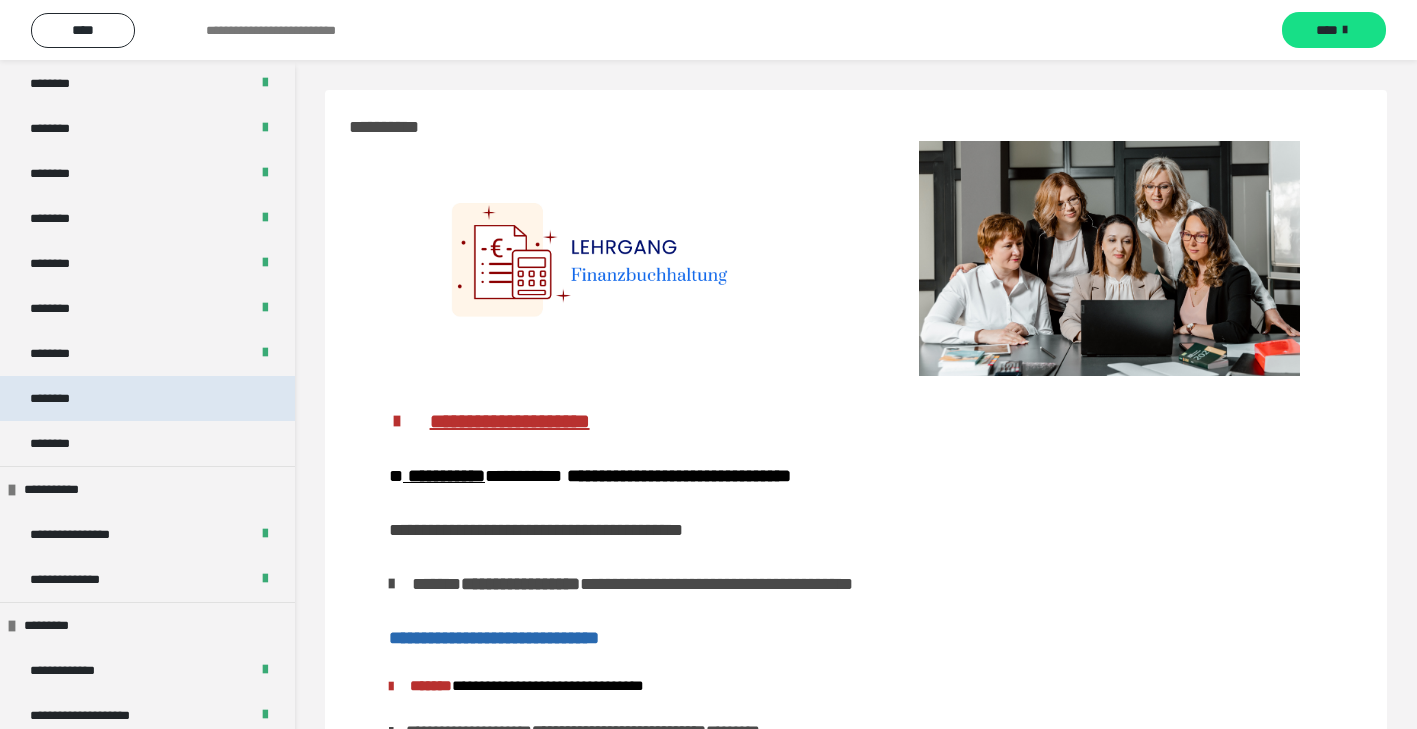 click on "********" at bounding box center [147, 398] 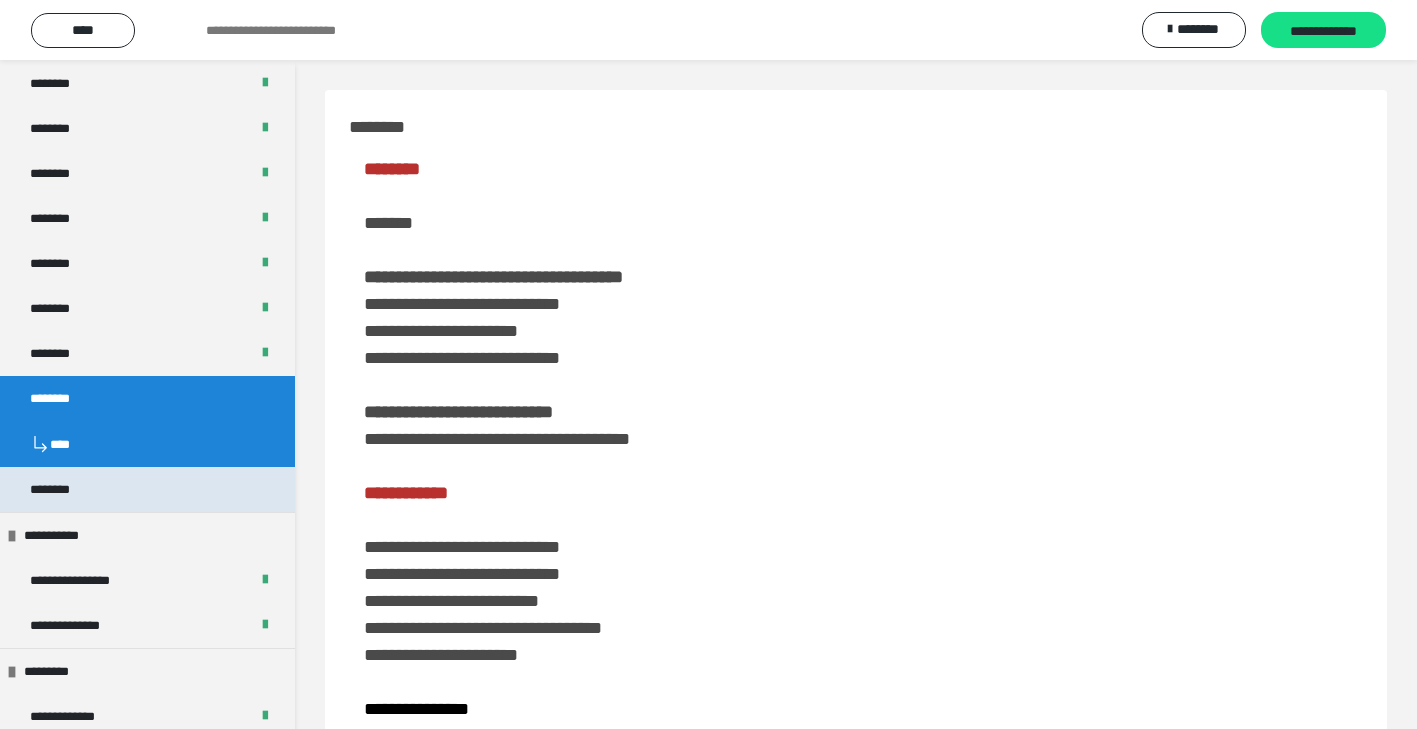 click on "********" at bounding box center (147, 489) 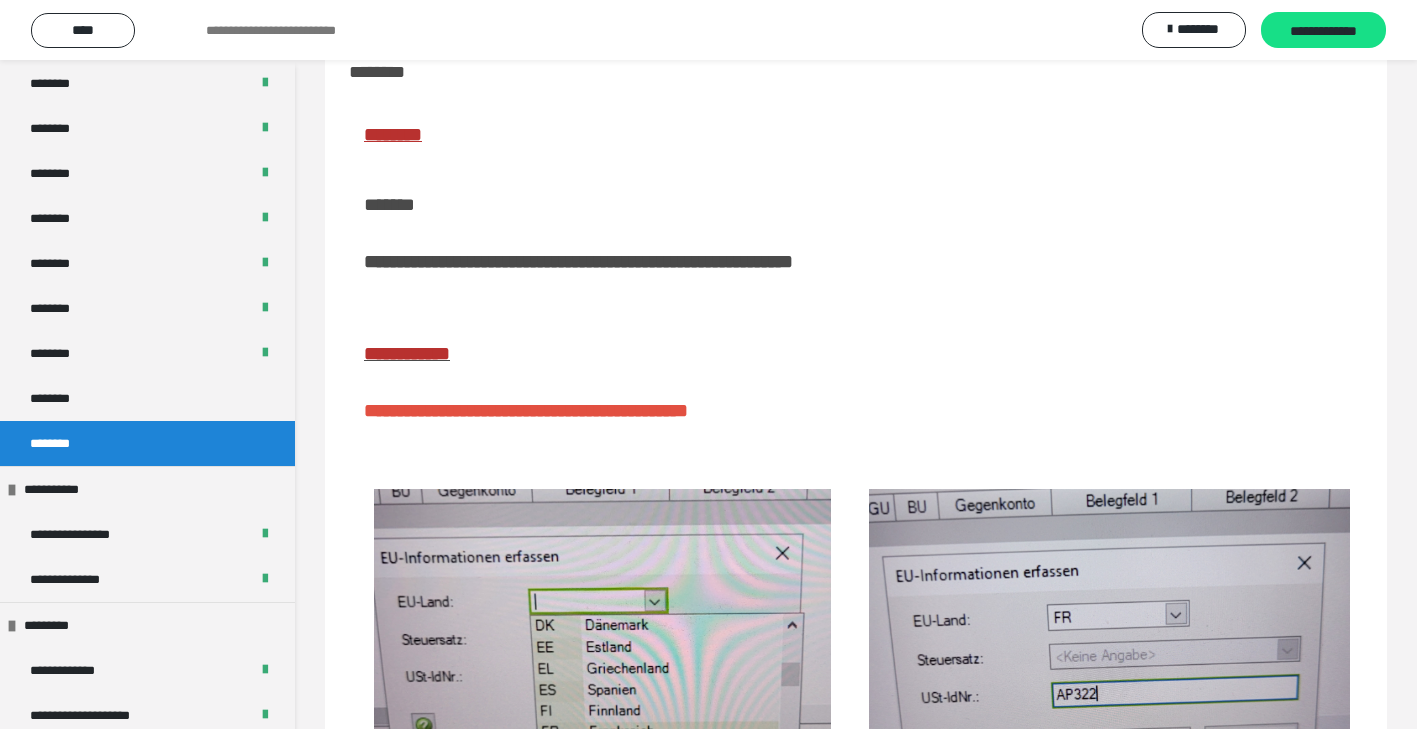 scroll, scrollTop: 32, scrollLeft: 0, axis: vertical 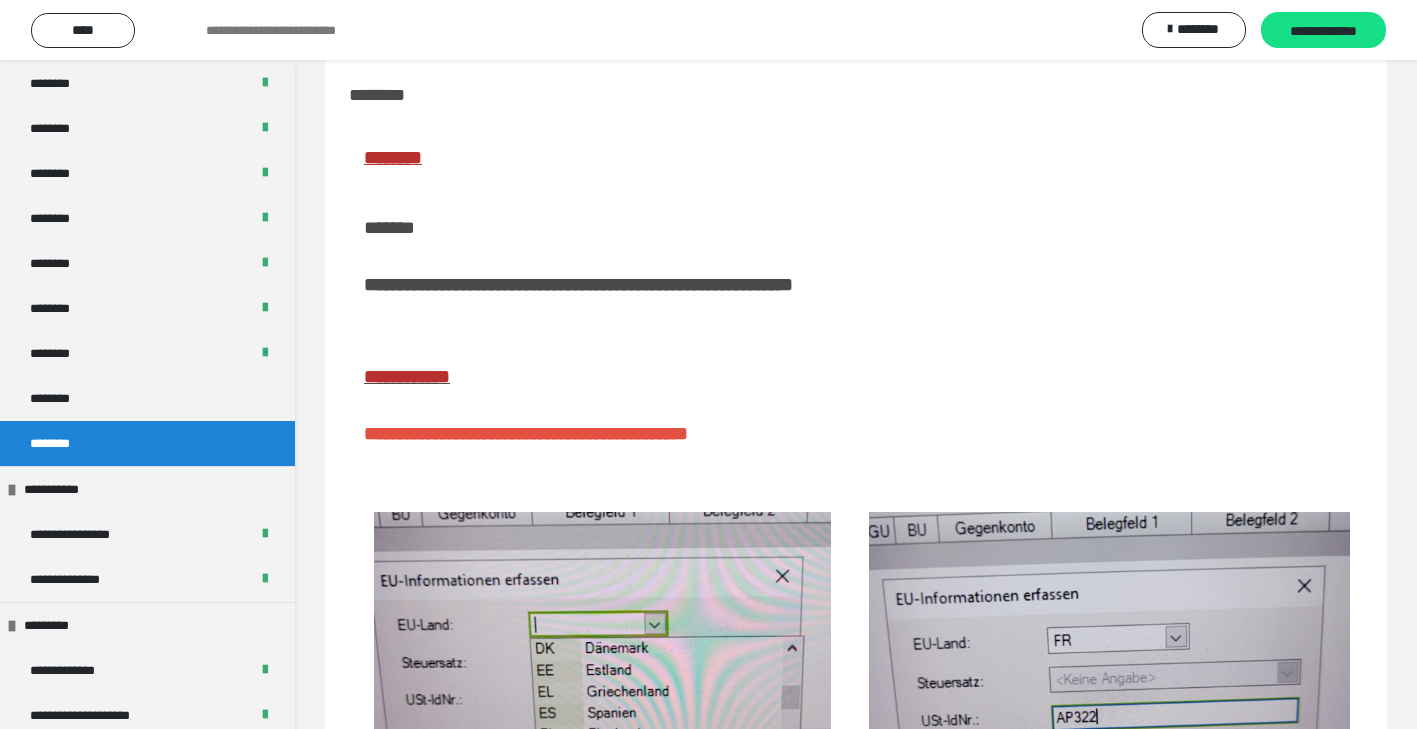 click on "**********" at bounding box center [407, 376] 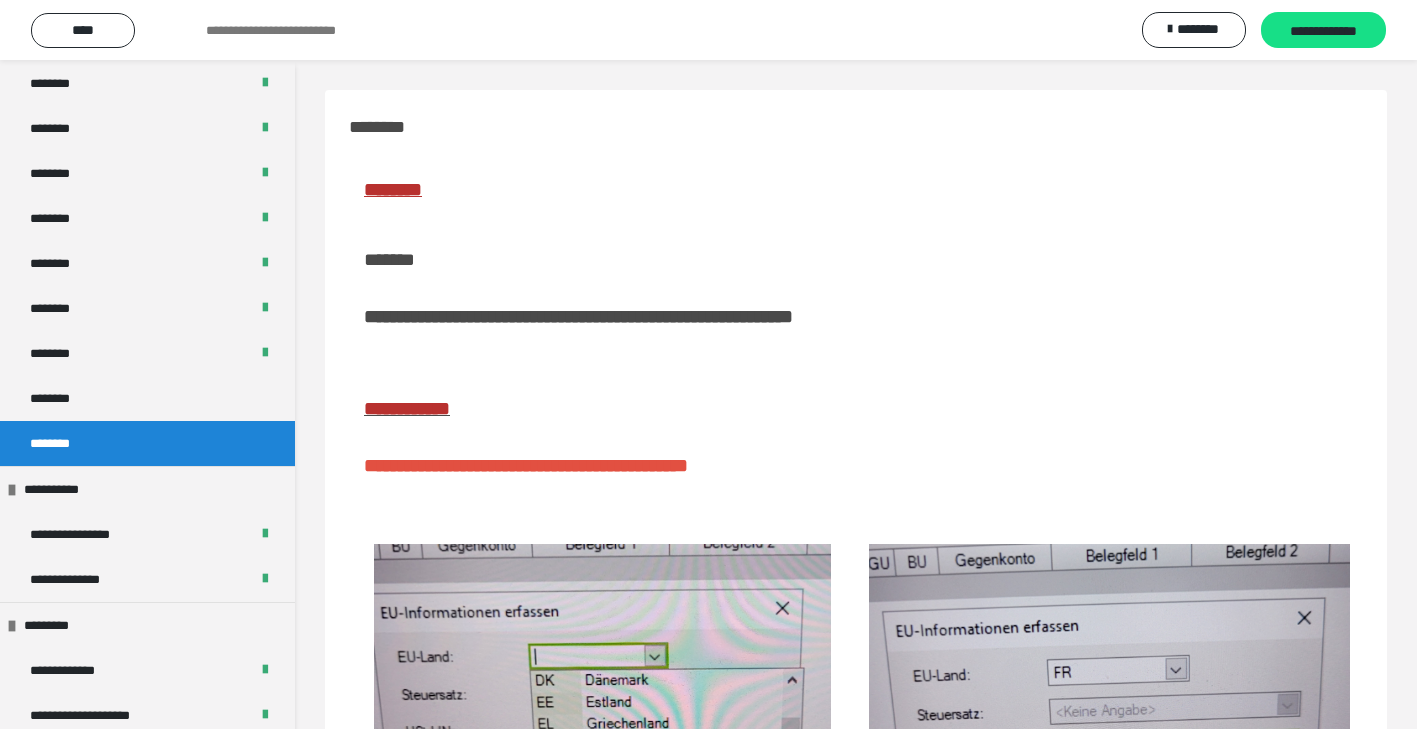scroll, scrollTop: 0, scrollLeft: 0, axis: both 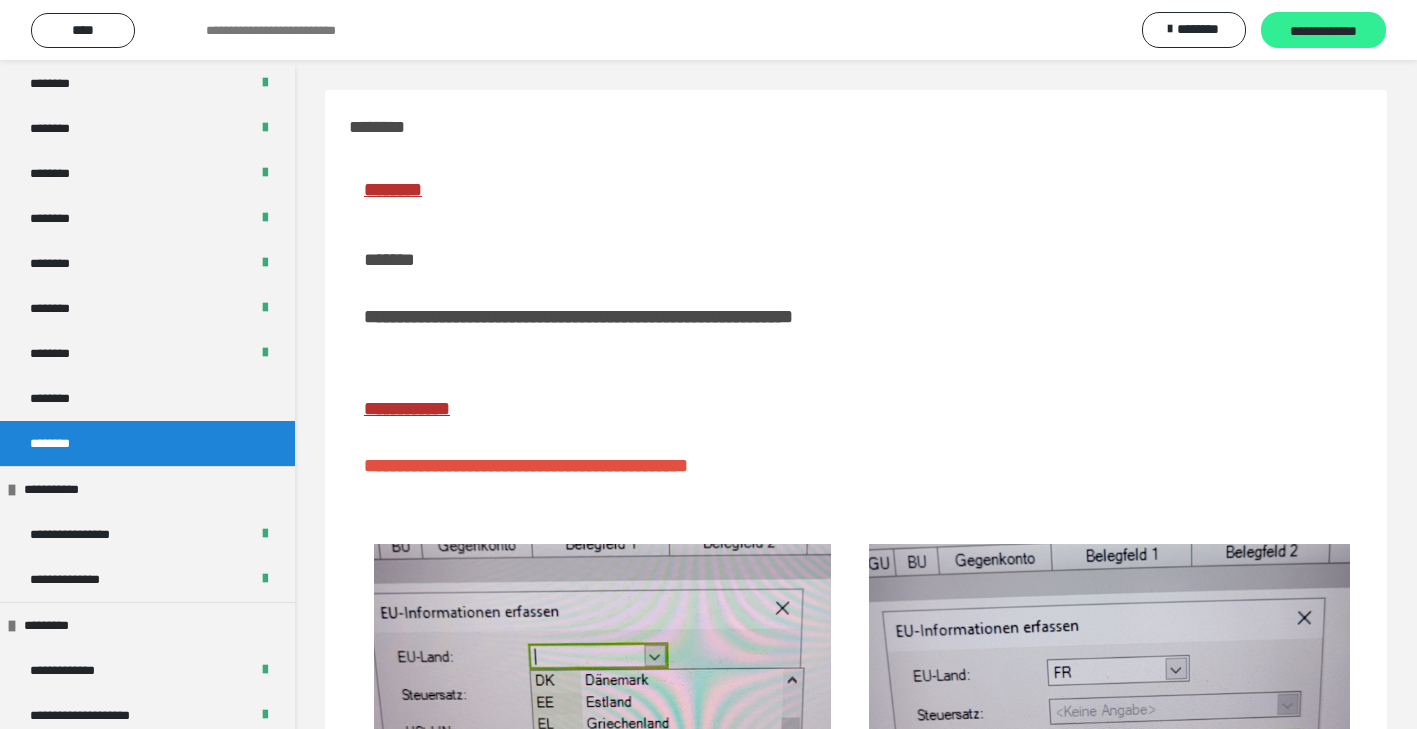 click on "**********" at bounding box center [1323, 31] 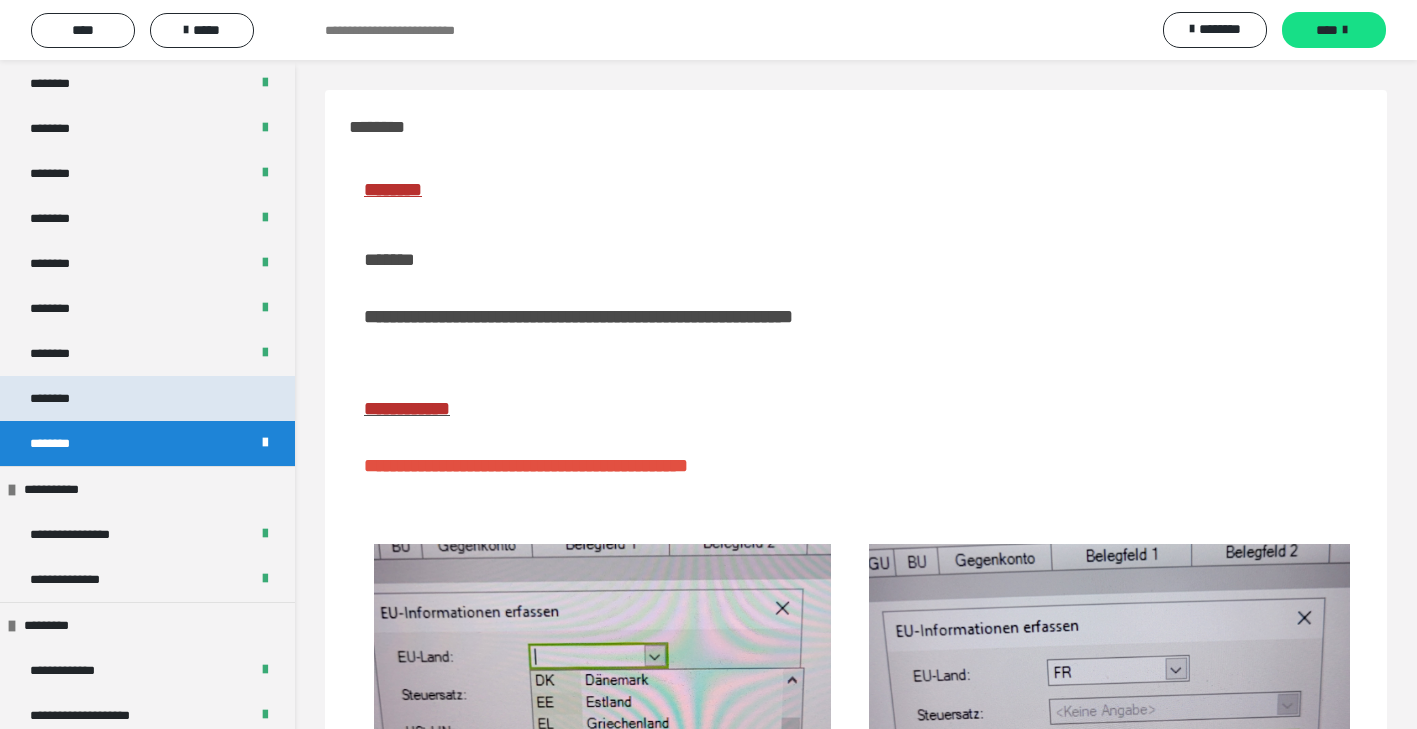 scroll, scrollTop: 0, scrollLeft: 0, axis: both 